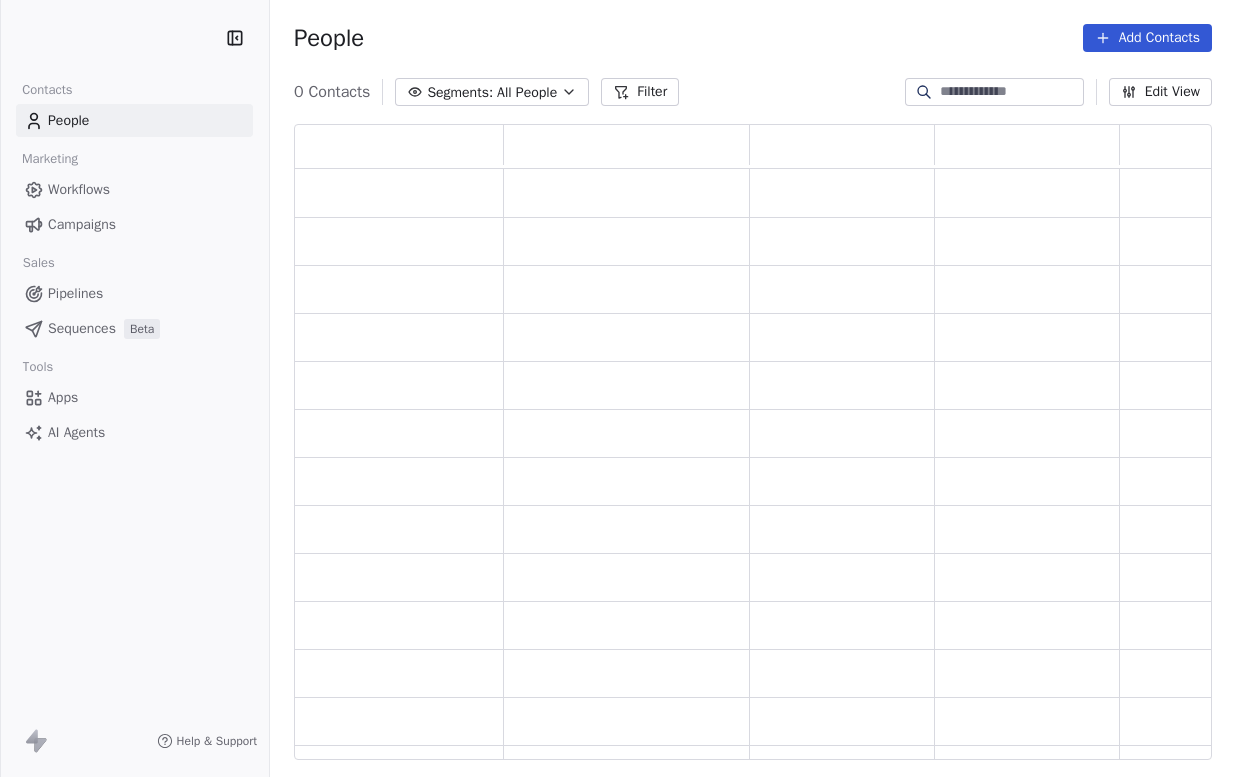scroll, scrollTop: 0, scrollLeft: 0, axis: both 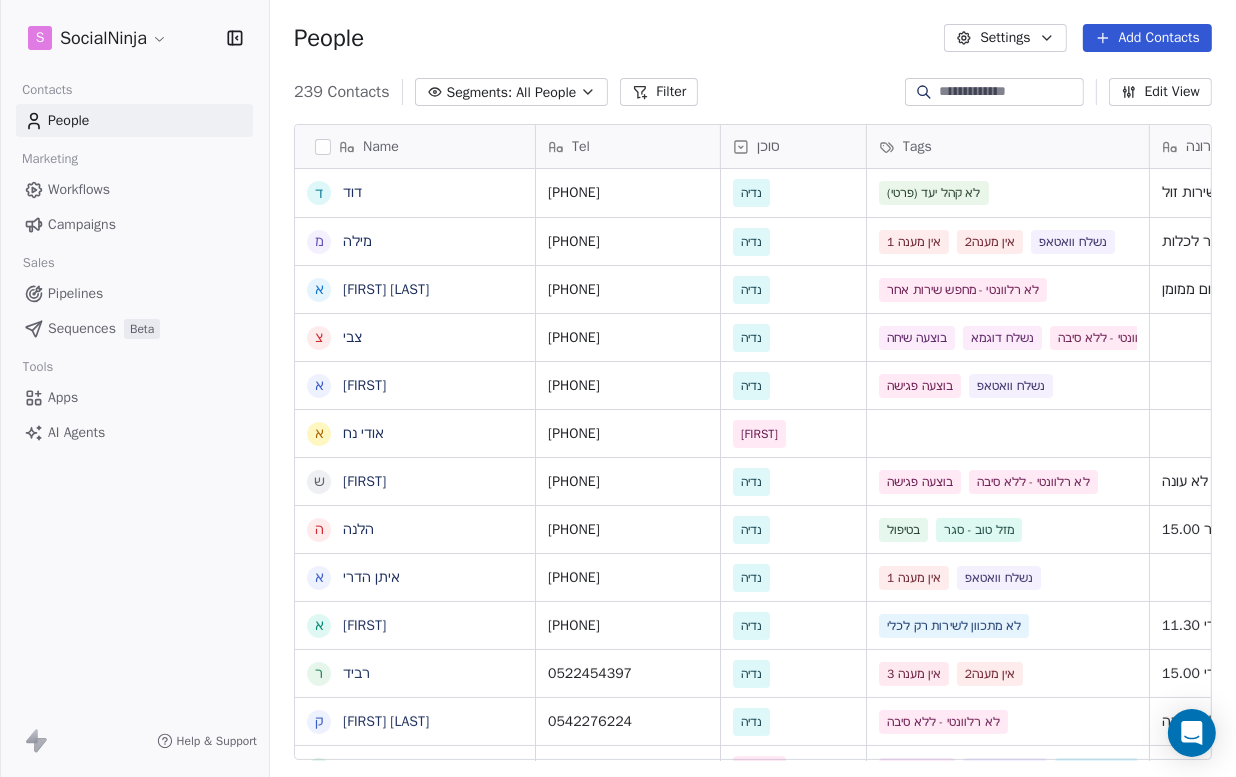click on "Add Contacts" at bounding box center (1147, 38) 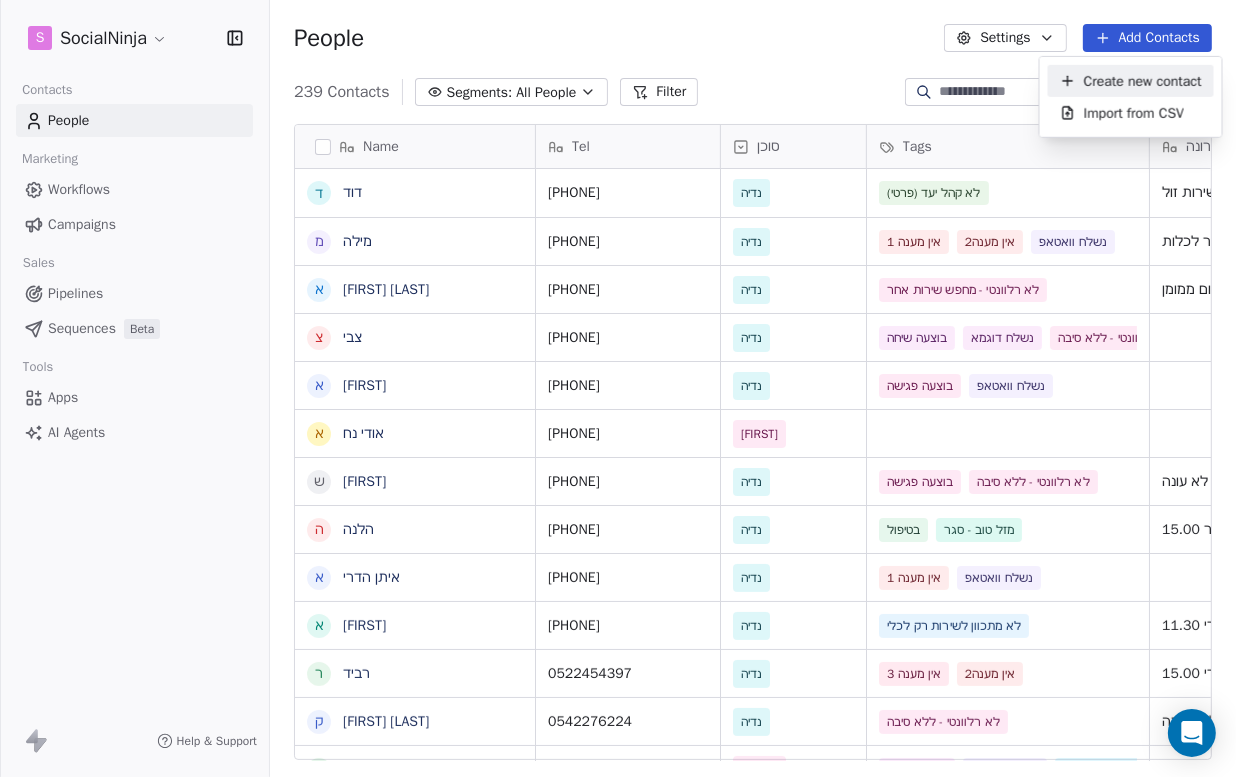 click on "Create new contact" at bounding box center (1143, 80) 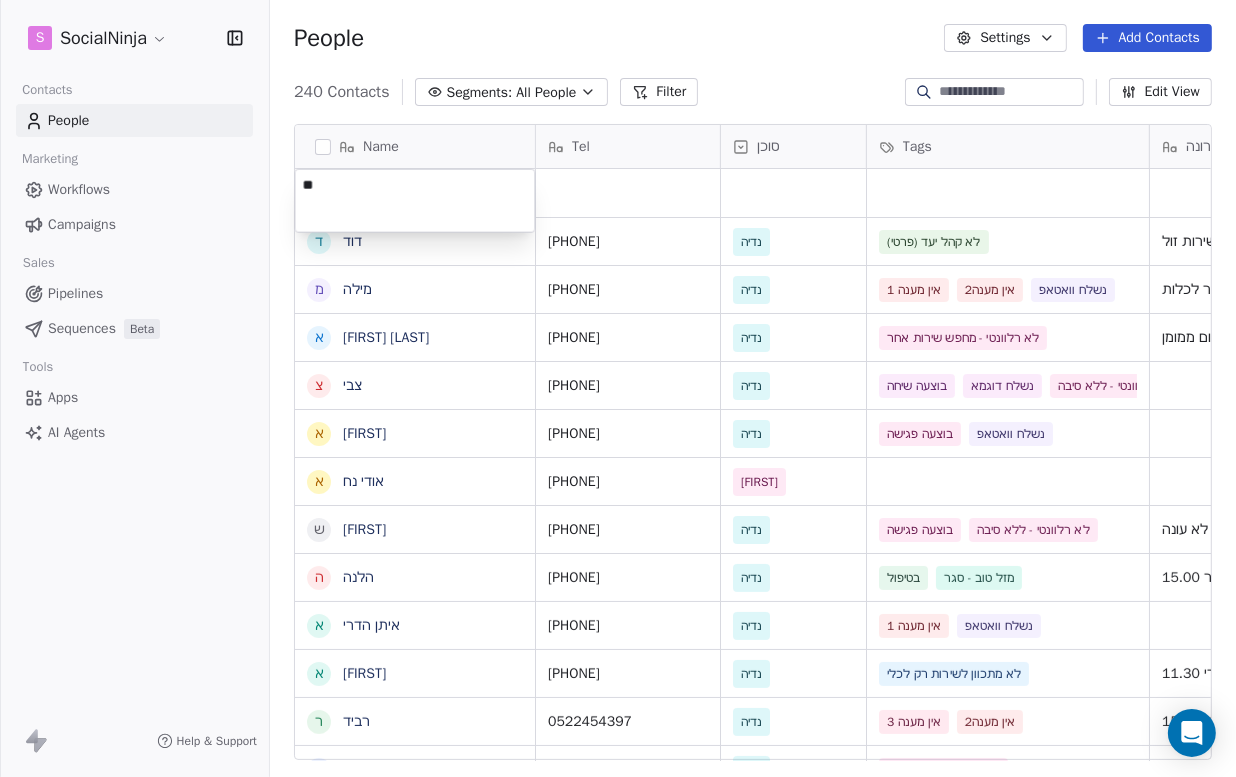 type on "*" 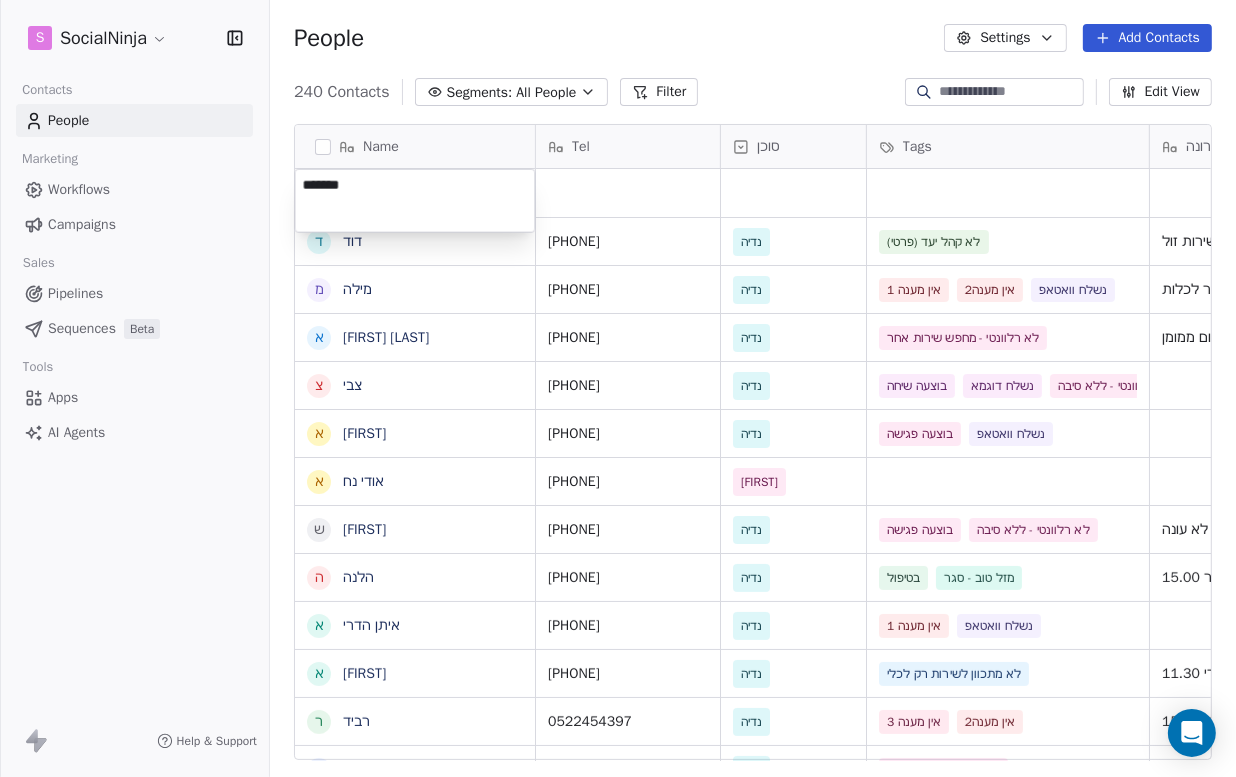 type on "********" 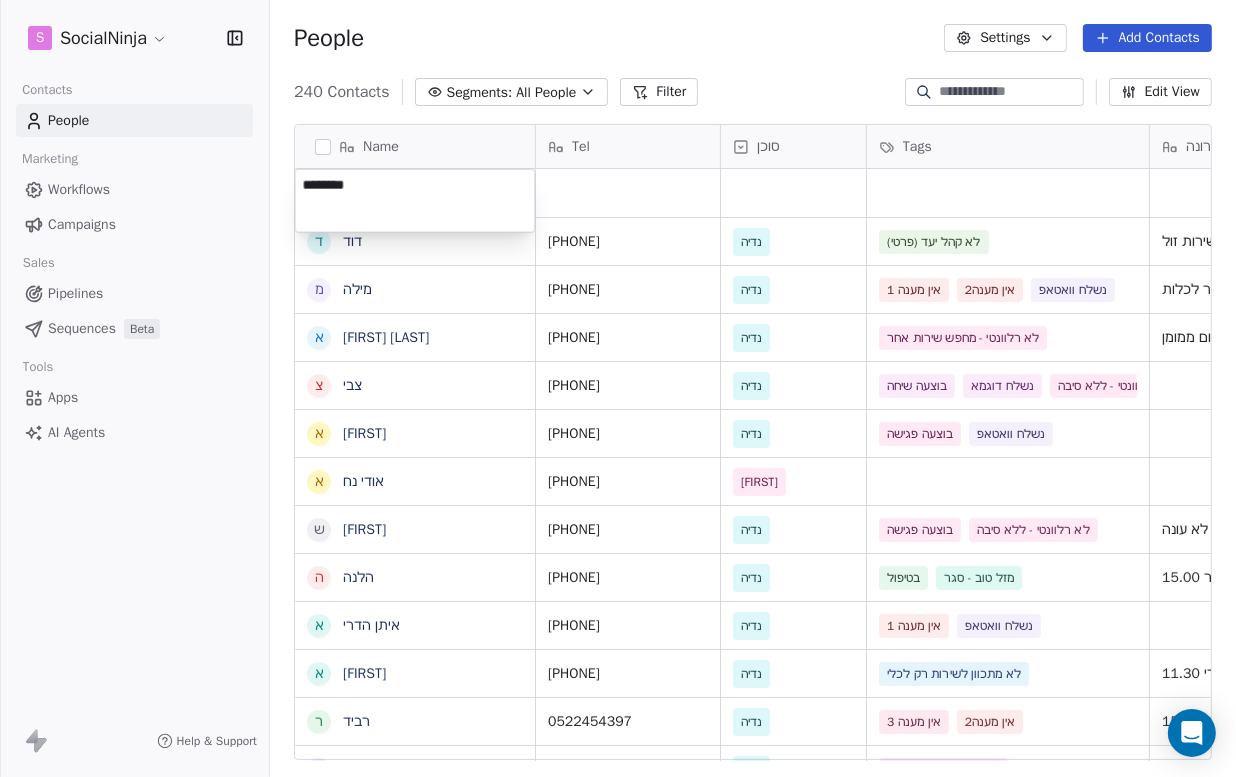 click on "S SocialNinja Contacts People Marketing Workflows Campaigns Sales Pipelines Sequences Beta Tools Apps AI Agents Help & Support People Settings Add Contacts 240 Contacts Segments: All People Filter Edit View Tag Add to Sequence Export Name ד דוד מ מילה א ארזה פרוכטר צ צבי א אלירן א אודי נח ש שרון ה הלנה א איתן הדרי א אייל ר רביד ק קוראל אנגלשטיין א אמיר ע עוז מ מזל כהן מ מורן ג גבי ז זהר א אלמוג מועלם ל לאה ח חוי פוזנר א אורלי ברי ק קובי יהושע א אמיר דנצינגר י יניב צנחני ל ליאת ו ויקי דור א אמיר ש שלי י יהודה מורג ל ליאורה ח חגיא Tel סוכן Tags הערה אחרונה שם חברה Email Last Activity Date AST [PHONE] נדיה לא קהל יעד (פרטי) מתווך מחפש שירות זול [PHONE] נדיה אין מענה 1 אין מענה2 נשלח וואטאפ 0522512312" at bounding box center [618, 388] 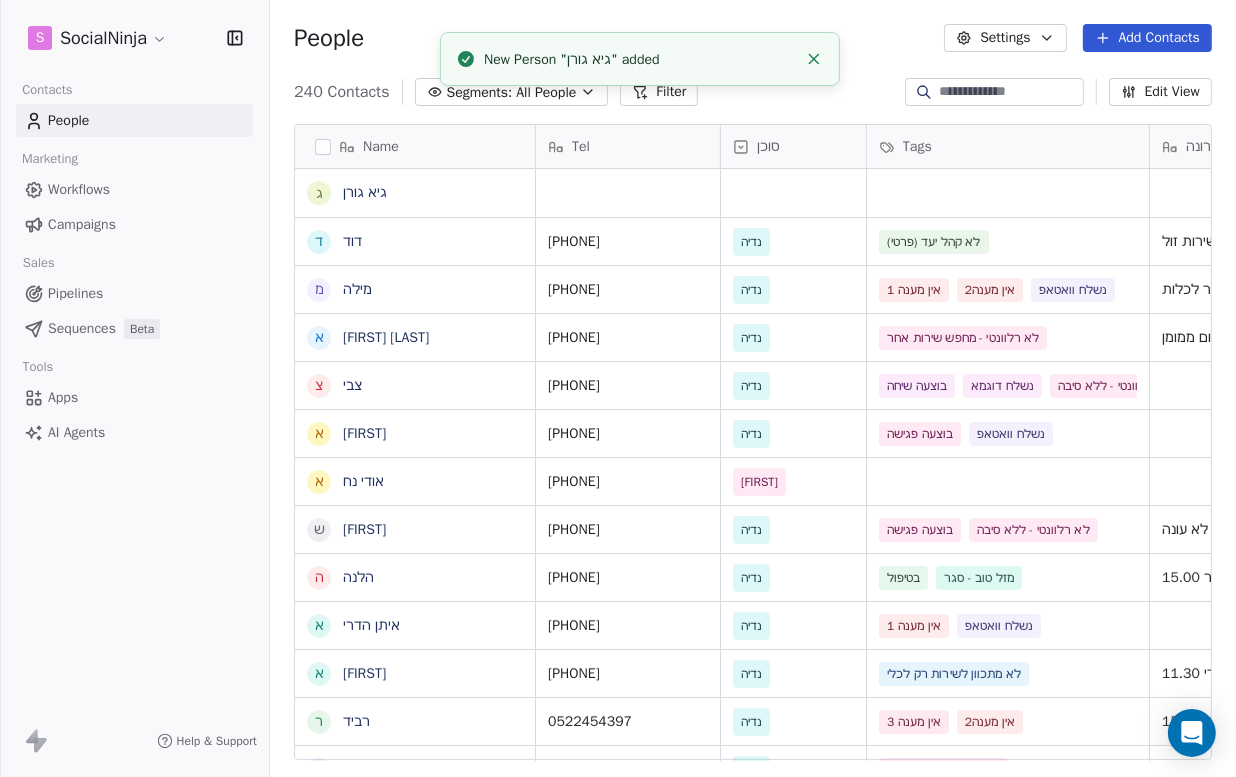 click on "Tel" at bounding box center (628, 146) 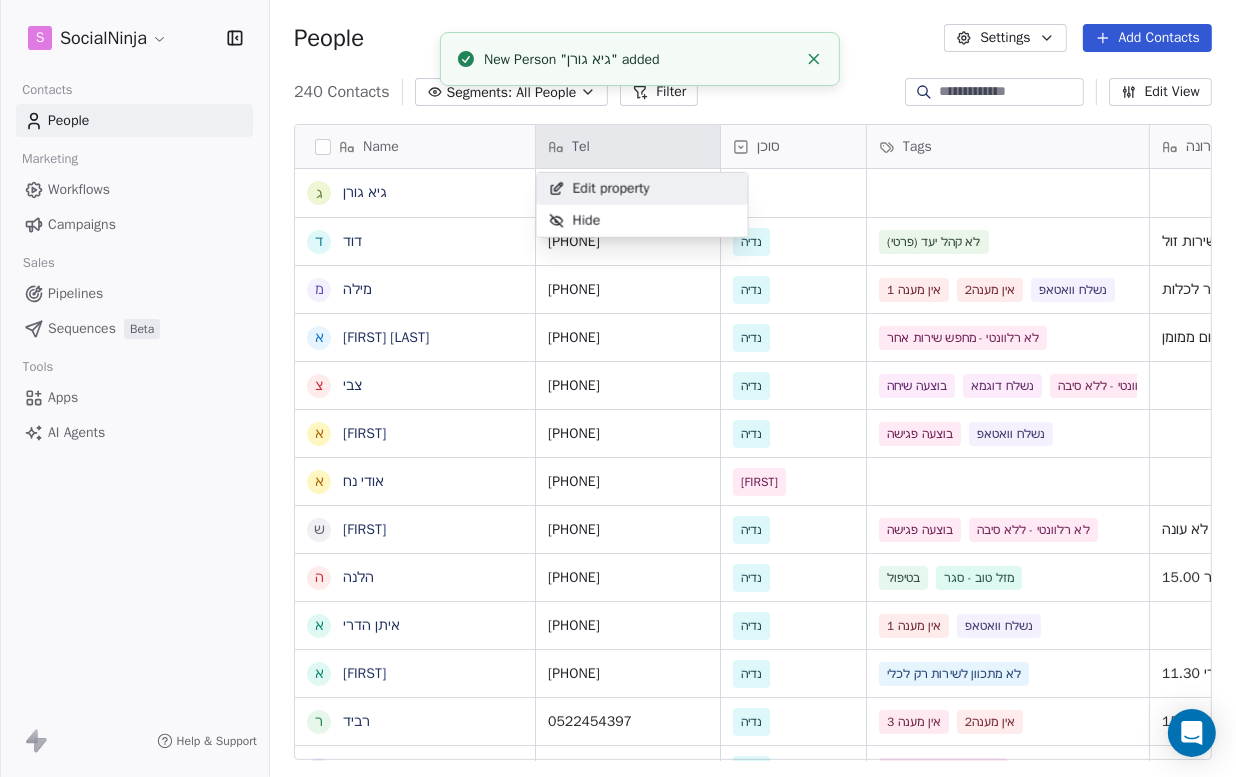 click on "S SocialNinja Contacts People Marketing Workflows Campaigns Sales Pipelines Sequences Beta Tools Apps AI Agents Help & Support People Settings  Add Contacts 240 Contacts Segments: All People Filter  Edit View Tag Add to Sequence Export Name ג גיא גורן ד דוד מ מילה א ארזה פרוכטר צ צבי א אלירן א אודי נח ש שרון ה הלנה א איתן הדרי א אייל ר רביד ק קוראל אנגלשטיין א אמיר ע עוז מ מזל כהן מ מורן ג גבי ז זהר א אלמוג מועלם ל לאה ח חוי פוזנר א אורלי ברי ק קובי יהושע א אמיר דנצינגר י יניב צנחני ל ליאת ו ויקי דור א אמיר ש שלי י יהודה מורג ל ליאורה ח חגיא Tel סוכן Tags הערה אחרונה שם חברה Email Last Activity Date AST [PHONE] נדיה אין מענה 1 אין מענה2 נשלח וואטאפ 0525503810 נדיה אין מענה 1 אין מענה2 נשלח וואטאפ" at bounding box center [618, 388] 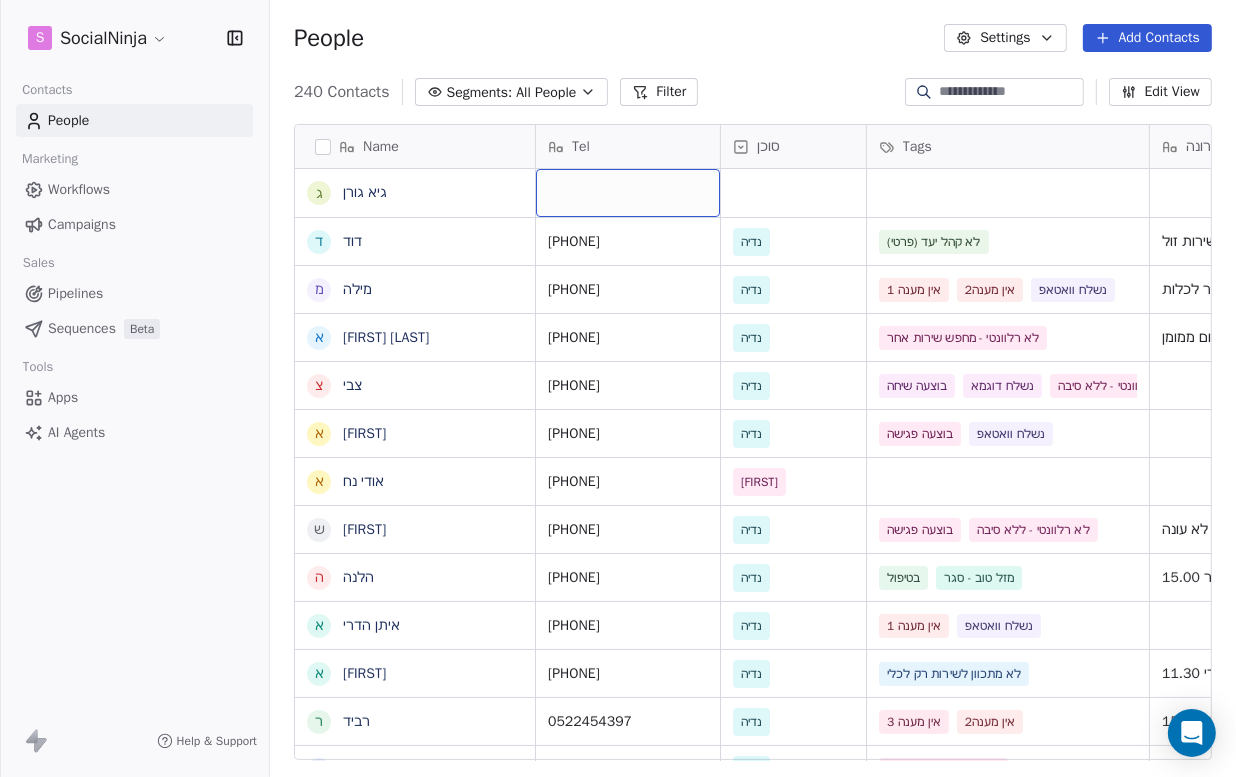 click at bounding box center [628, 193] 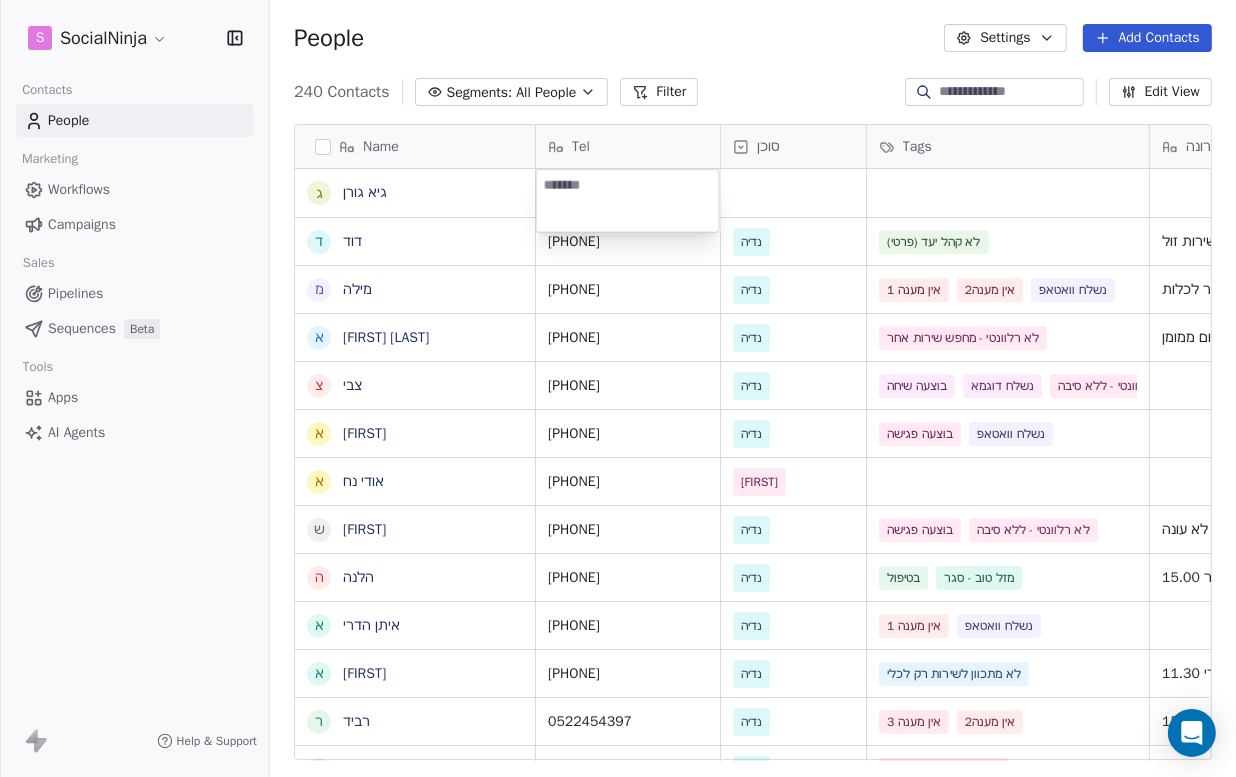 type on "**********" 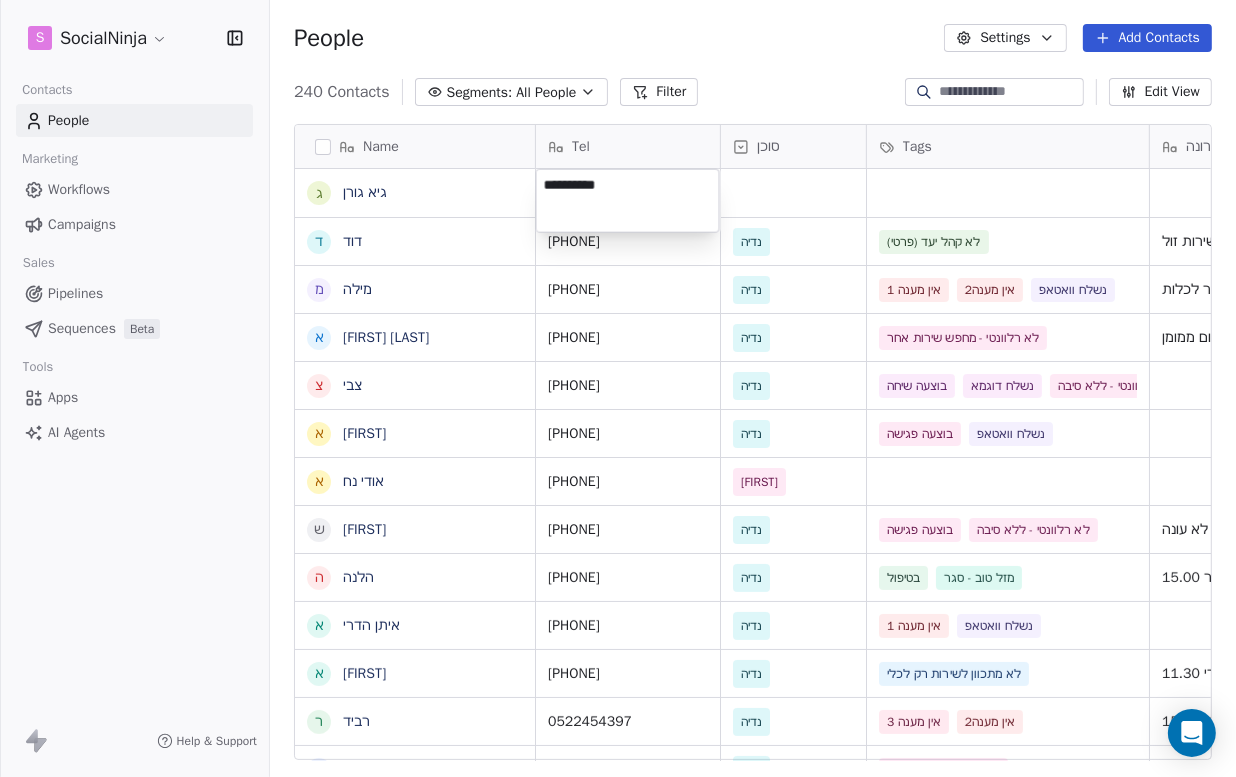 click on "S SocialNinja Contacts People Marketing Workflows Campaigns Sales Pipelines Sequences Beta Tools Apps AI Agents Help & Support People Settings  Add Contacts 240 Contacts Segments: All People Filter  Edit View Tag Add to Sequence Export Name ג גיא גורן ד דוד מ מילה א ארזה פרוכטר צ צבי א אלירן א אודי נח ש שרון ה הלנה א איתן הדרי א אייל ר רביד ק קוראל אנגלשטיין א אמיר ע עוז מ מזל כהן מ מורן ג גבי ז זהר א אלמוג מועלם ל לאה ח חוי פוזנר א אורלי ברי ק קובי יהושע א אמיר דנצינגר י יניב צנחני ל ליאת ו ויקי דור א אמיר ש שלי י יהודה מורג ל ליאורה ח חגיא Tel סוכן Tags הערה אחרונה שם חברה Email Last Activity Date AST [PHONE] נדיה אין מענה 1 אין מענה2 נשלח וואטאפ 0525503810 נדיה אין מענה 1 אין מענה2 נשלח וואטאפ" at bounding box center [618, 388] 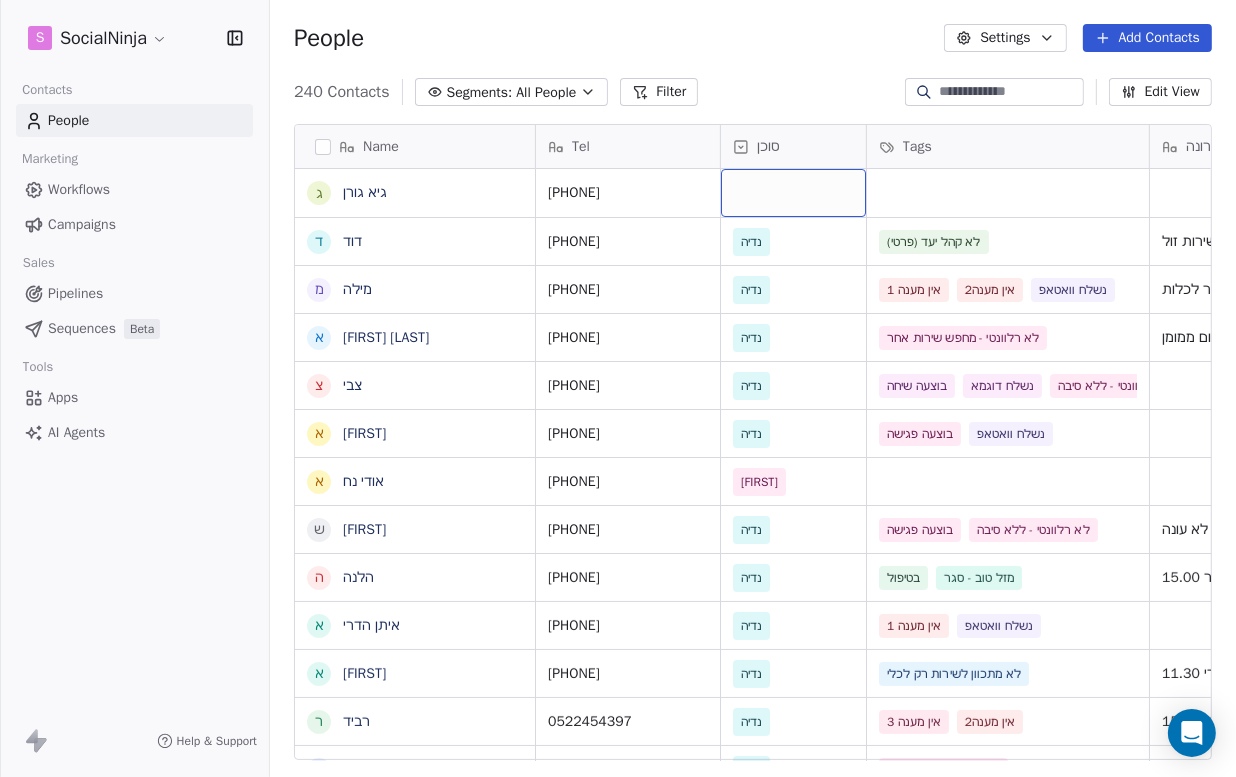 click at bounding box center (793, 193) 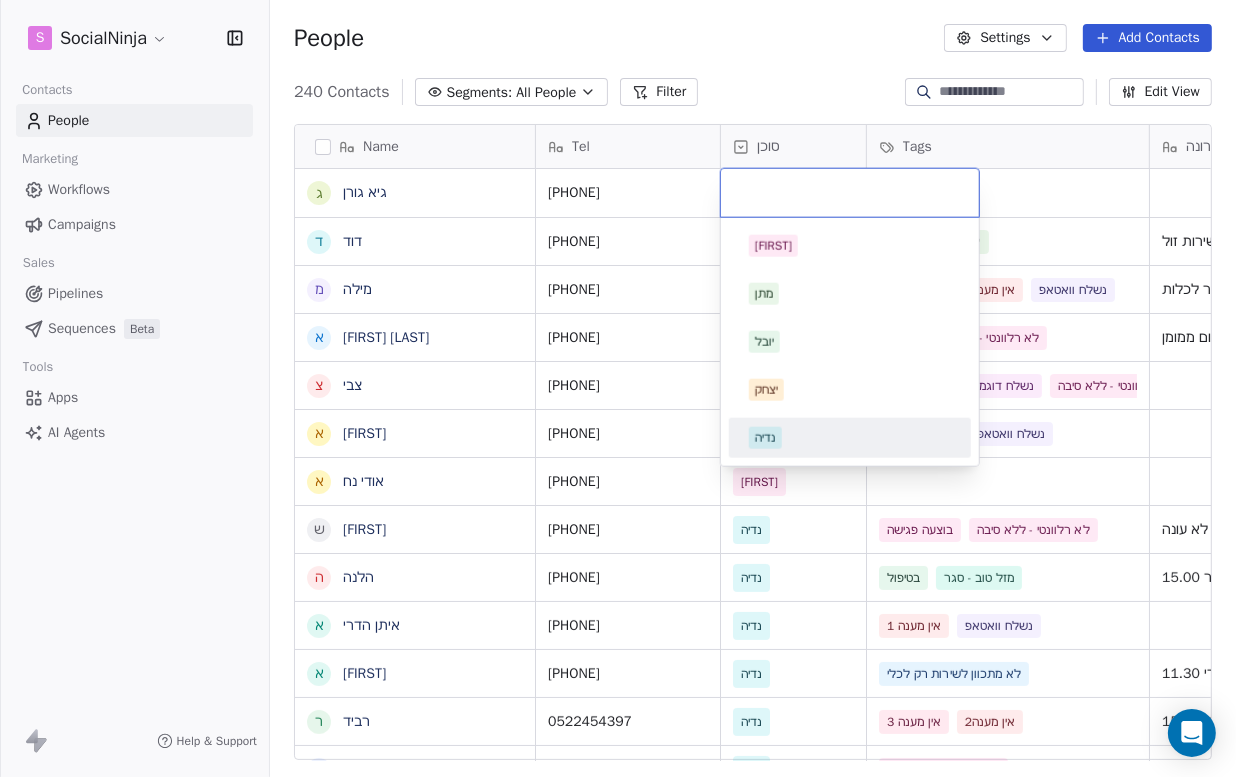 click on "נדיה" at bounding box center [765, 438] 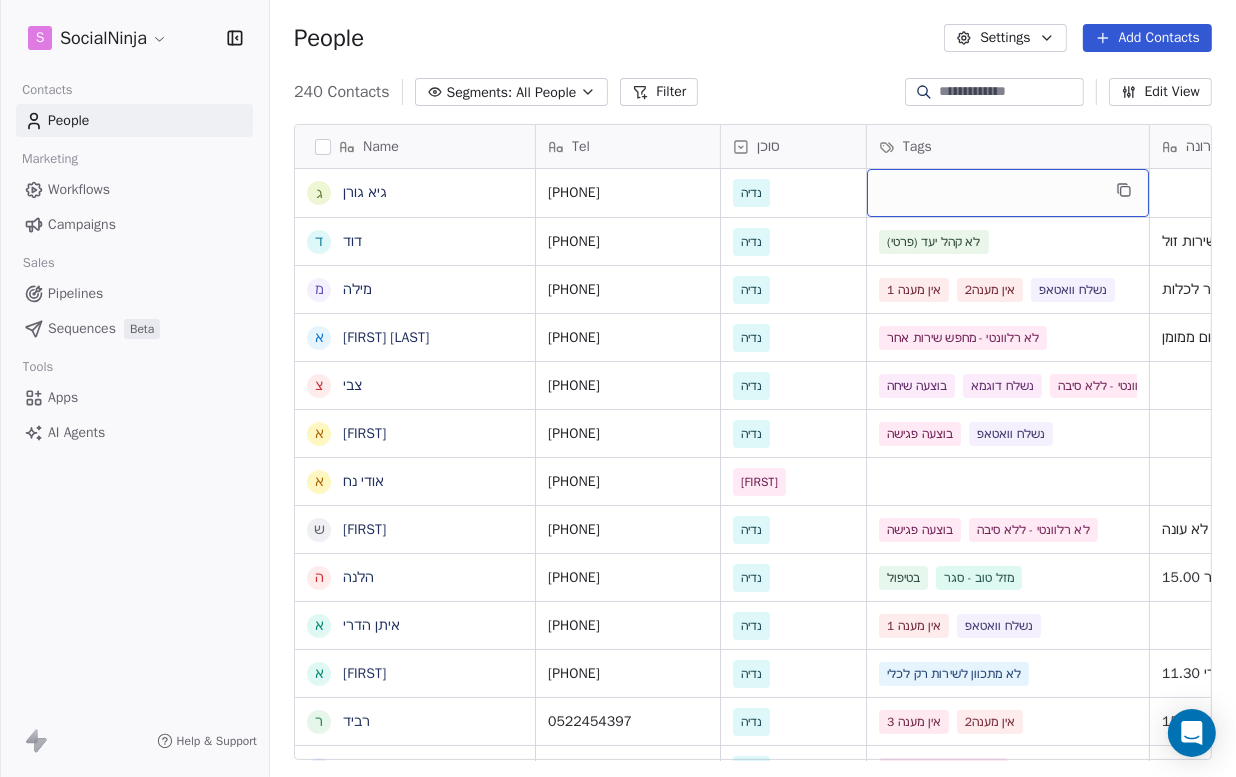 click at bounding box center (1008, 193) 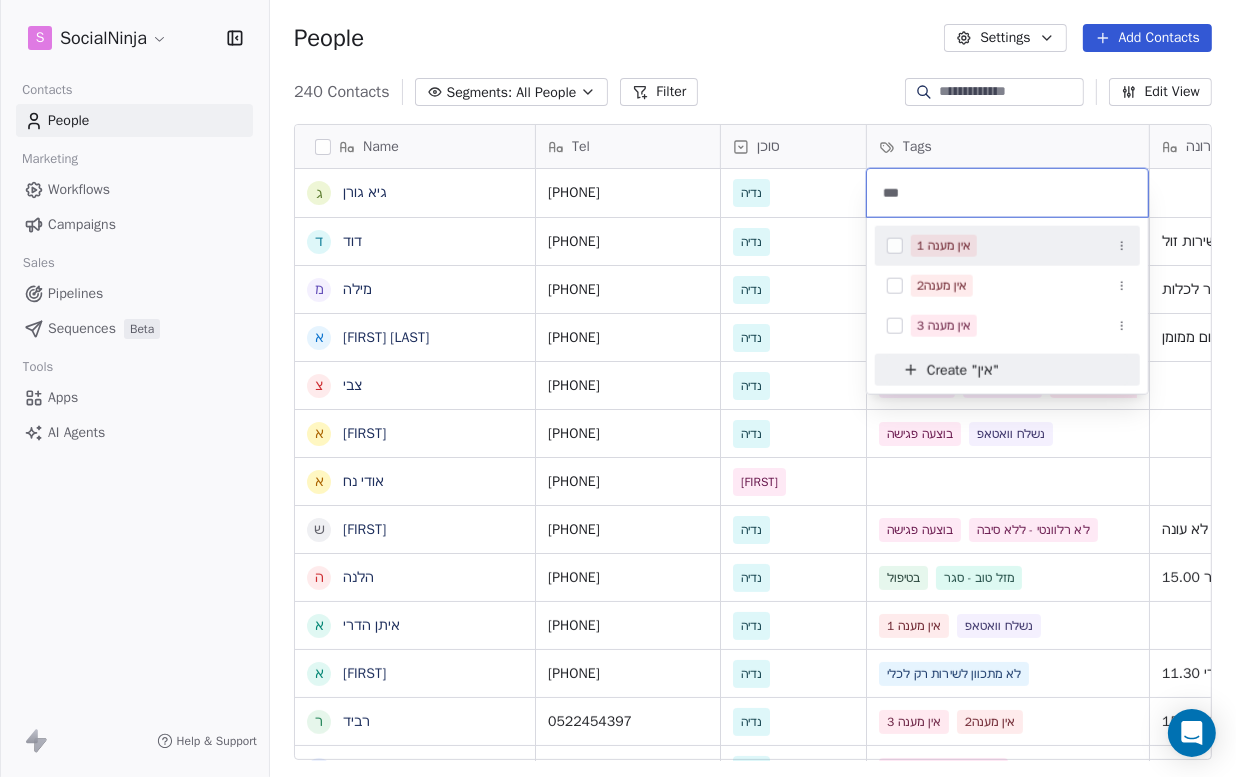 type on "***" 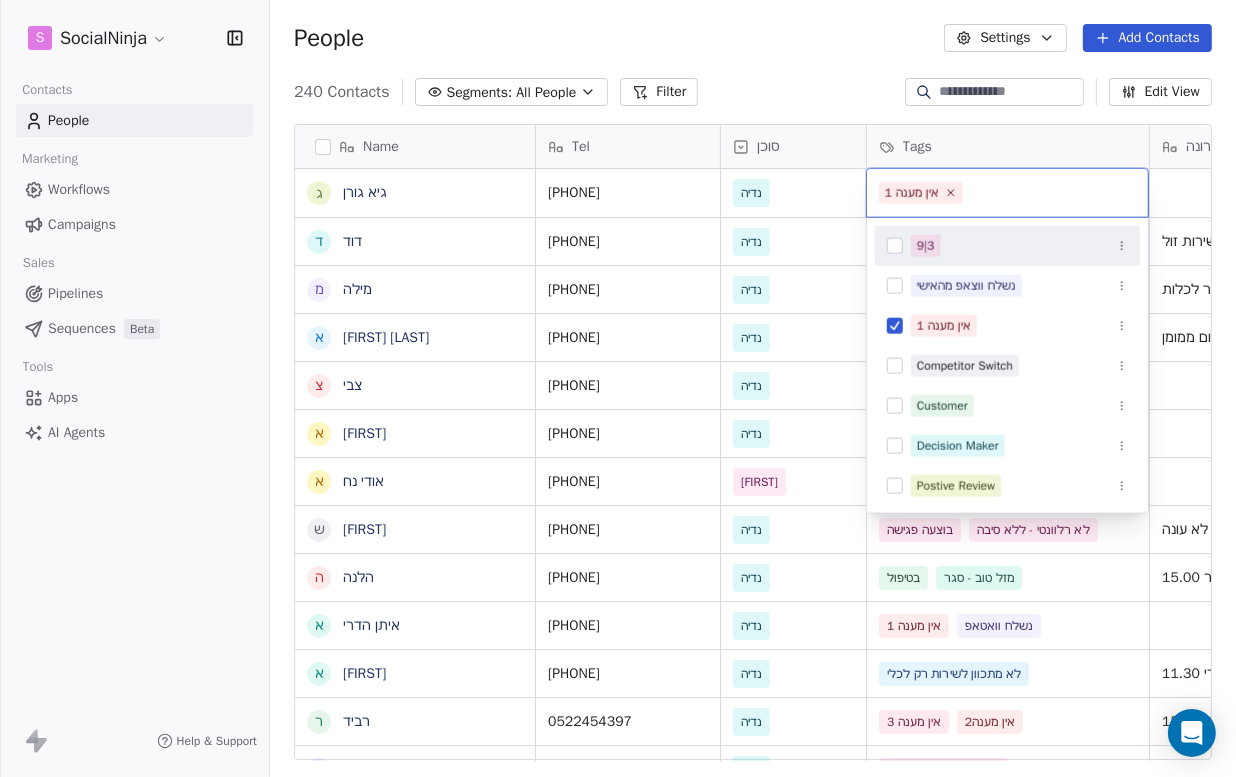 click on "S SocialNinja Contacts People Marketing Workflows Campaigns Sales Pipelines Sequences Beta Tools Apps AI Agents Help & Support People Settings Add Contacts 240 Contacts Segments: All People Filter Edit View Tag Add to Sequence Export Name ג גיא גורן ד דוד מ מילה א ארזה פרוכטר צ צבי א אלירן א אודי נח ש שרון ה הלנה א איתן הדרי א אייל ר רביד ק קוראל אנגלשטיין א אמיר ע עוז מ מזל כהן מ מורן ג גבי ז זהר א אלמוג מועלם ל לאה ח חוי פוזנר א אורלי ברי ק קובי יהושע א אמיר דנצינגר י יניב צנחני ל ליאת ו ויקי דור א אמיר ש שלי י יהודה מורג ל ליאורה ח חגיא Tel סוכן Tags הערה אחרונה שם חברה Email Last Activity Date AST [PHONE] נדיה [PHONE] נדיה לא קהל יעד (פרטי) מתווך מחפש שירות זול [PHONE] נדיה אין מענה 1 אין מענה2" at bounding box center (618, 388) 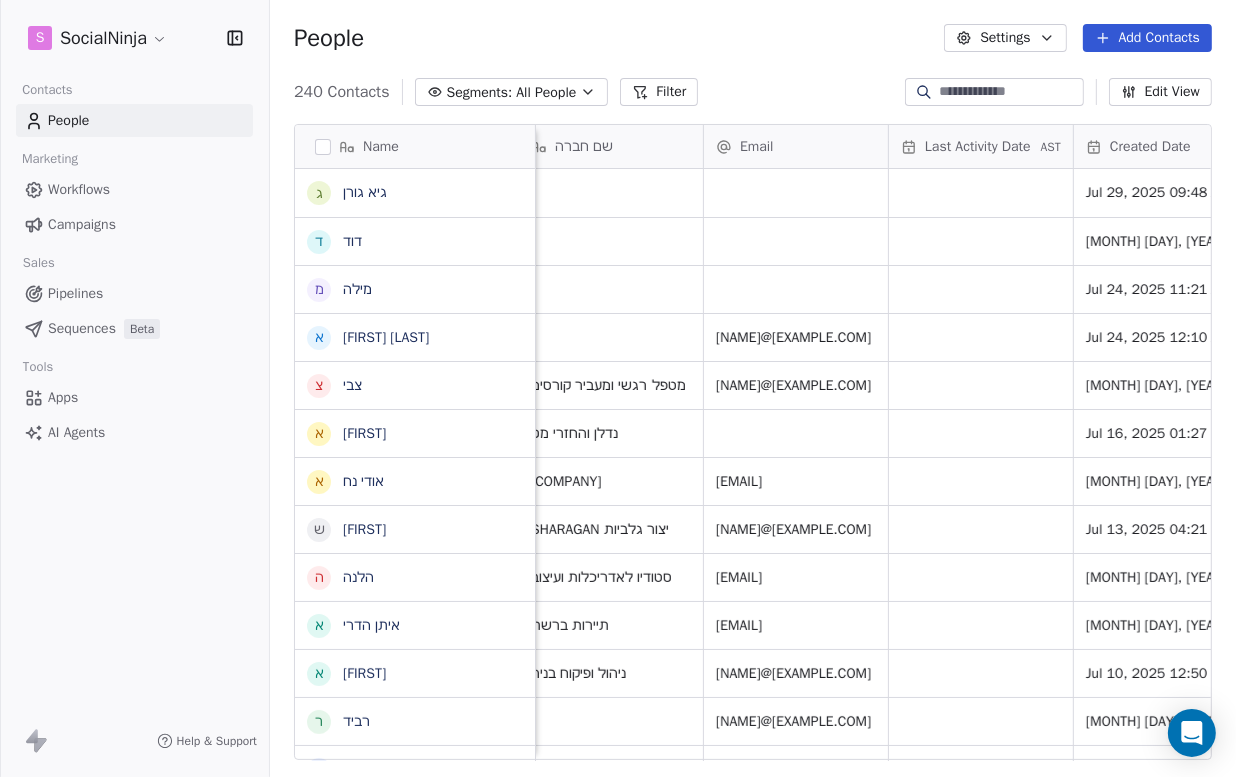 scroll, scrollTop: 0, scrollLeft: 951, axis: horizontal 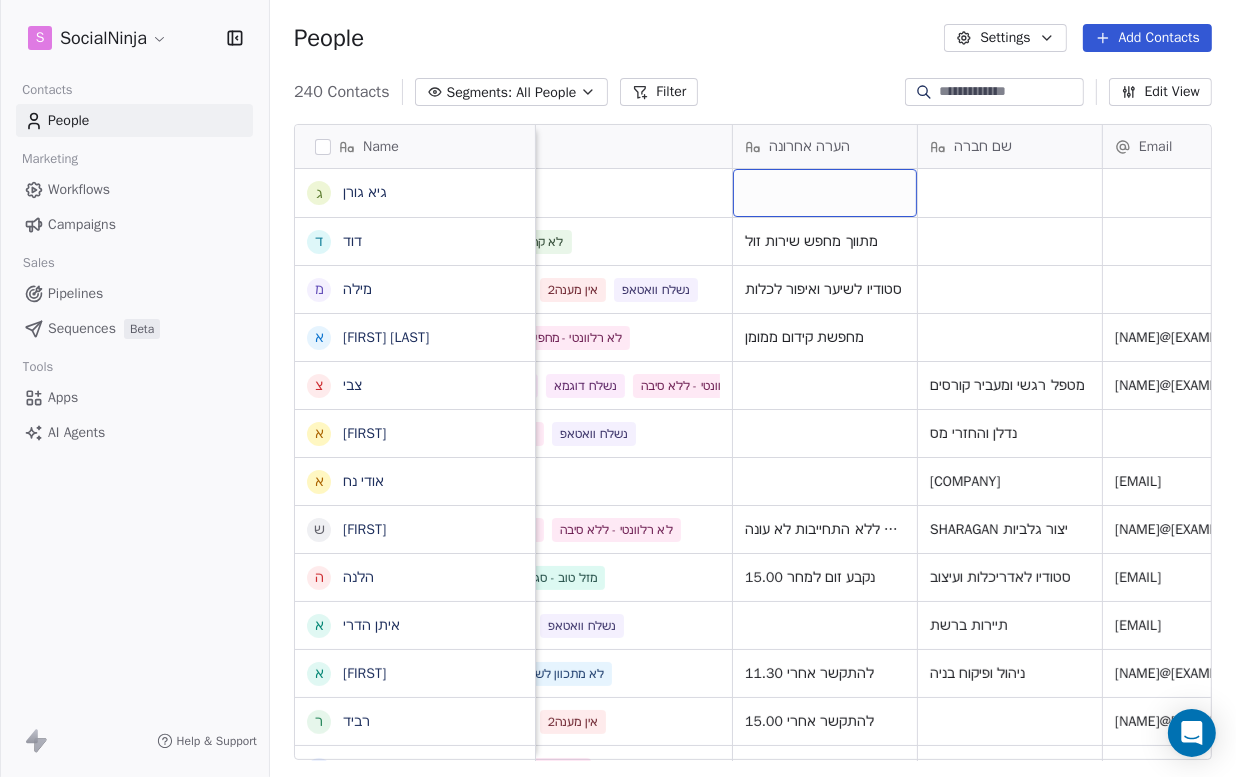 click at bounding box center [825, 193] 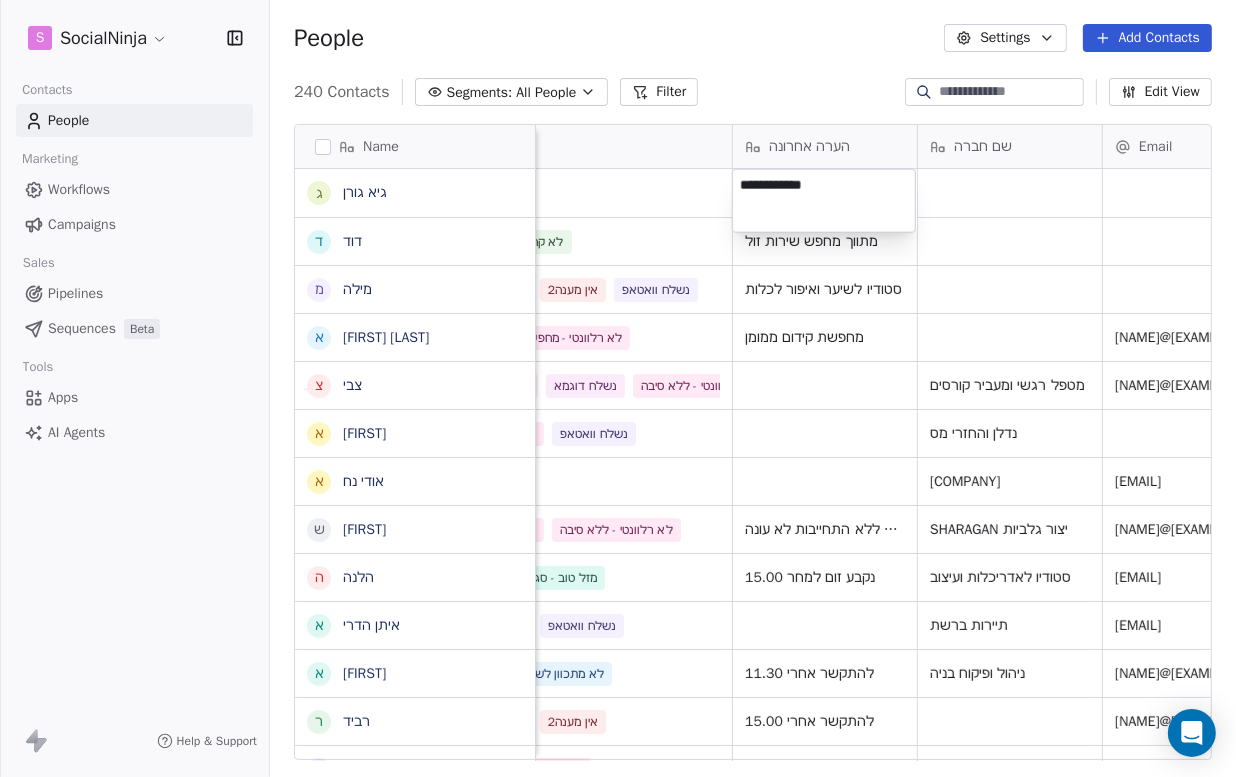 type on "**********" 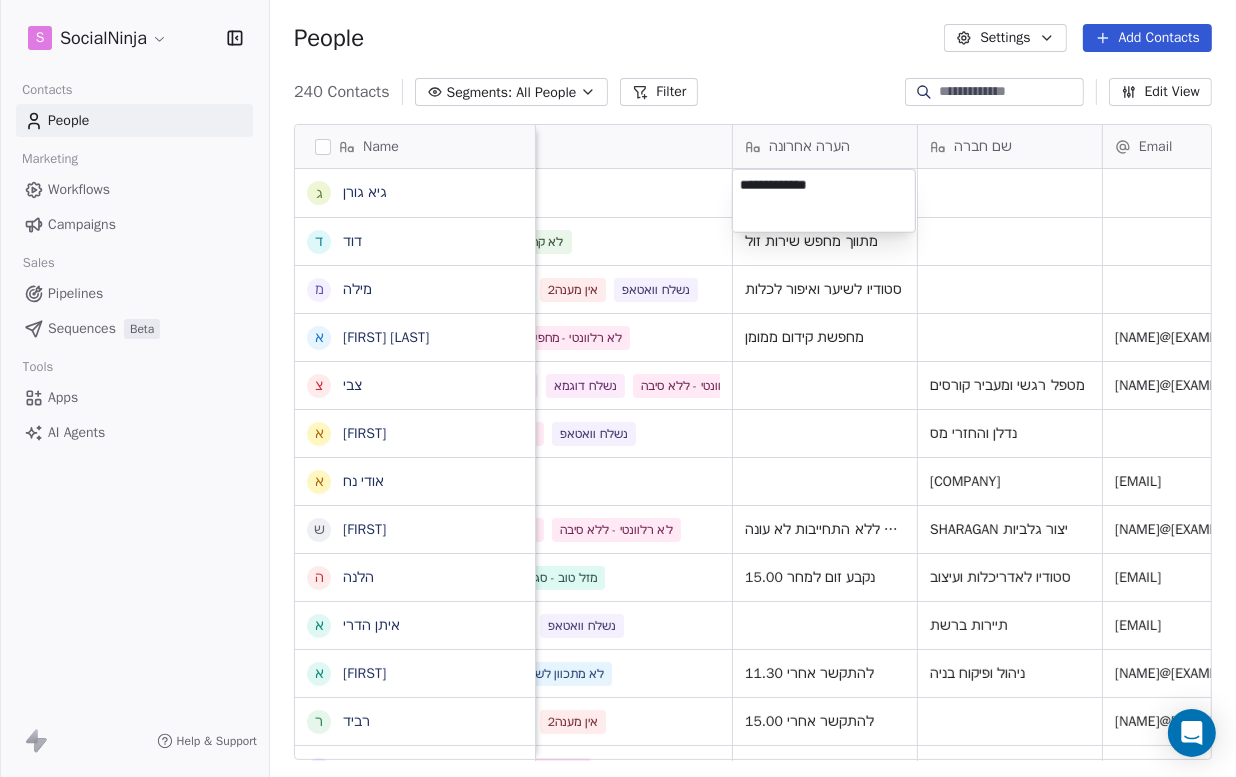 click on "S SocialNinja Contacts People Marketing Workflows Campaigns Sales Pipelines Sequences Beta Tools Apps AI Agents Help & Support People Settings  Add Contacts 240 Contacts Segments: All People Filter  Edit View Tag Add to Sequence Export Name ג גיא גורן ד דוד מ מילה א ארזה פרוכטר צ צבי א אלירן א אודי נח ש שרון ה הלנה א איתן הדרי א אייל ר רביד ק קוראל אנגלשטיין א אמיר ע עוז מ מזל כהן מ מורן ג גבי ז זהר א אלמוג מועלם ל לאה ח חוי פוזנר א אורלי ברי ק קובי יהושע א אמיר דנצינגר י יניב צנחני ל ליאת ו ויקי דור א אמיר ש שלי י יהודה מורג ל ליאורה ח חגיא Tel סוכן Tags הערה אחרונה שם חברה Email Last Activity Date AST [PHONE] נדיה אין מענה 1 Jul 29, 2025 09:48 AM 0545403190 נדיה לא קהל יעד (פרטי) Jul 28, 2025 11:27 AM אתר" at bounding box center [618, 388] 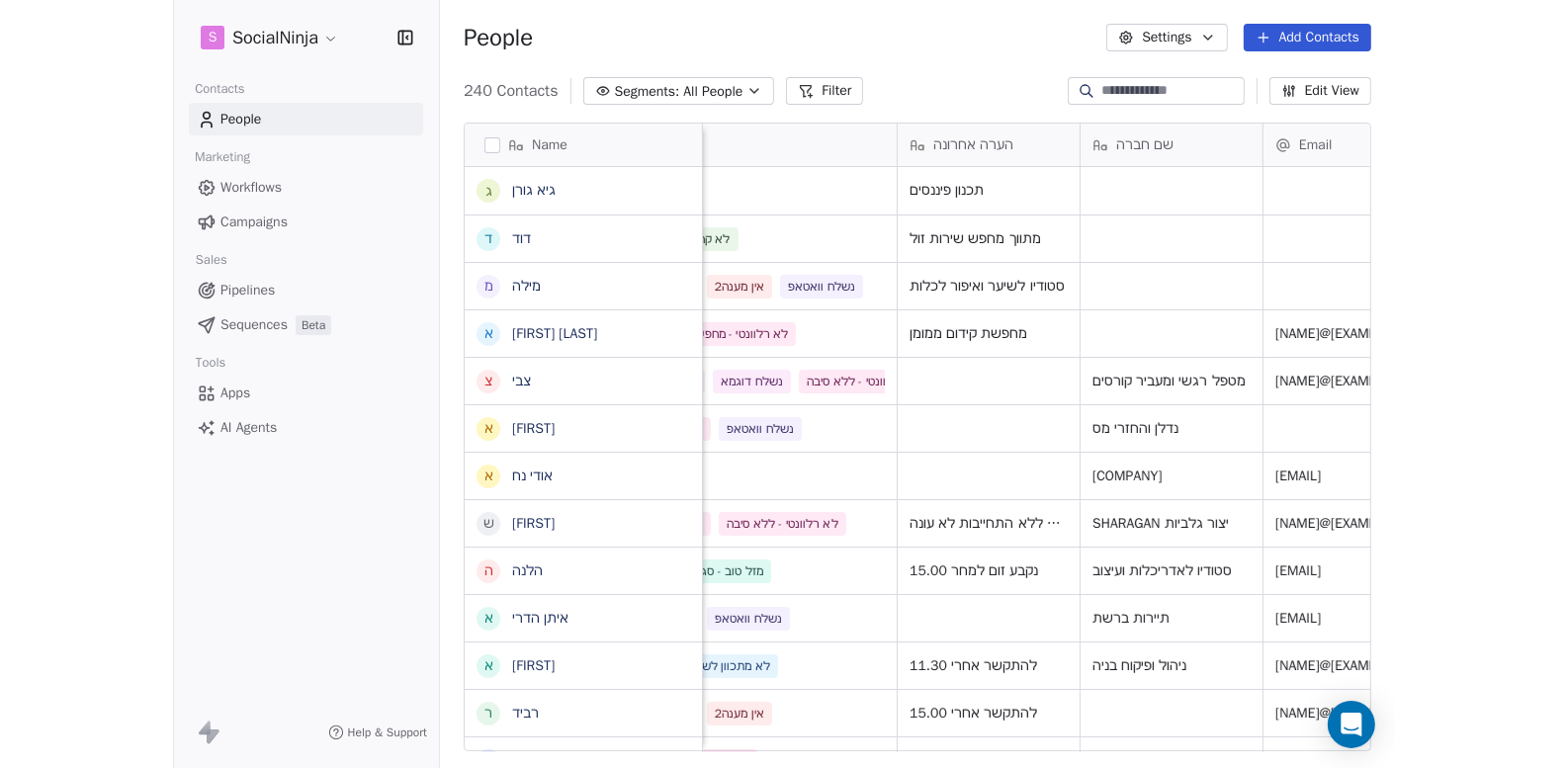 scroll, scrollTop: 0, scrollLeft: 0, axis: both 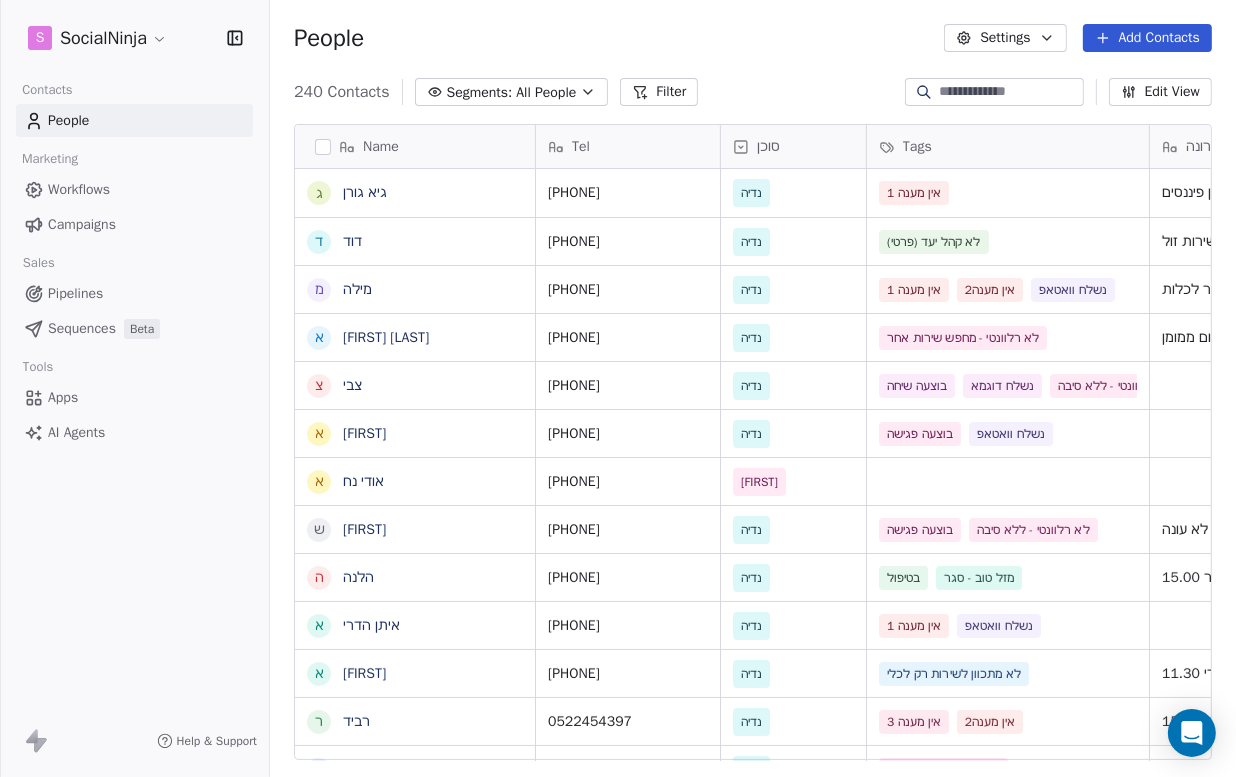 click on "Add Contacts" at bounding box center (1147, 38) 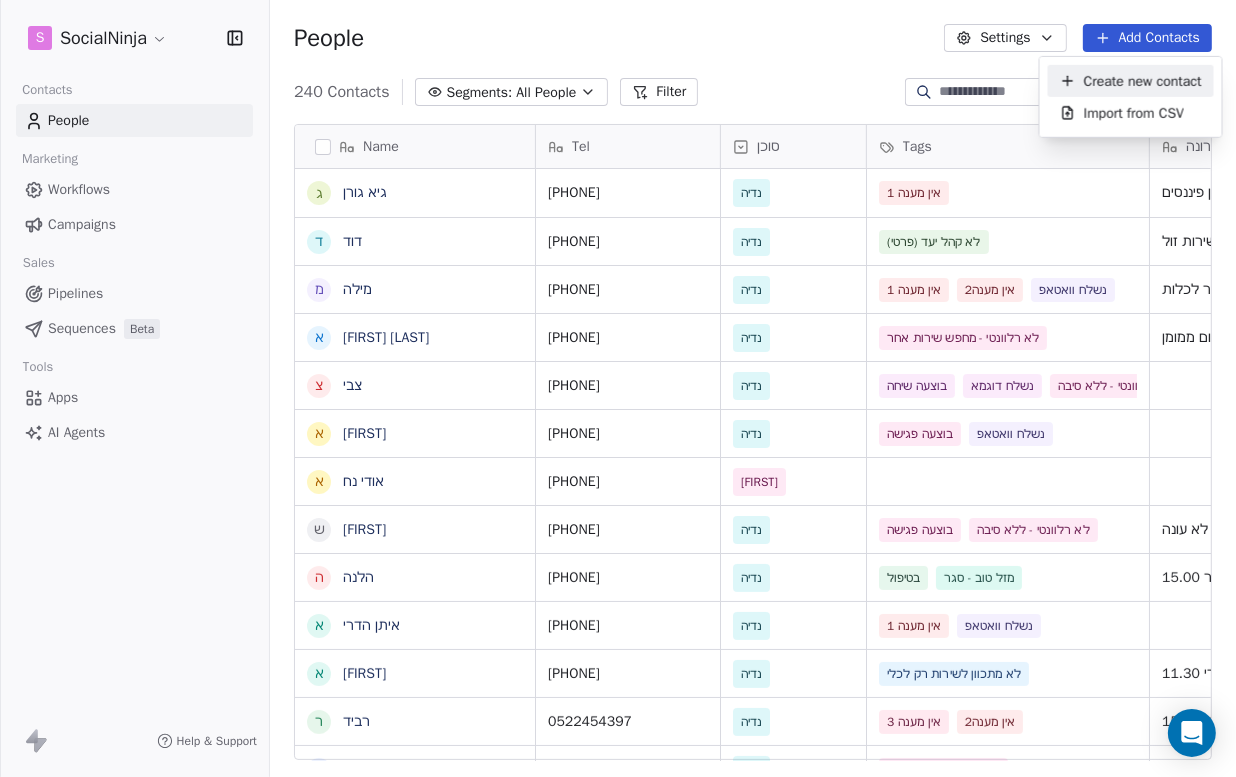 click on "Create new contact" at bounding box center (1143, 80) 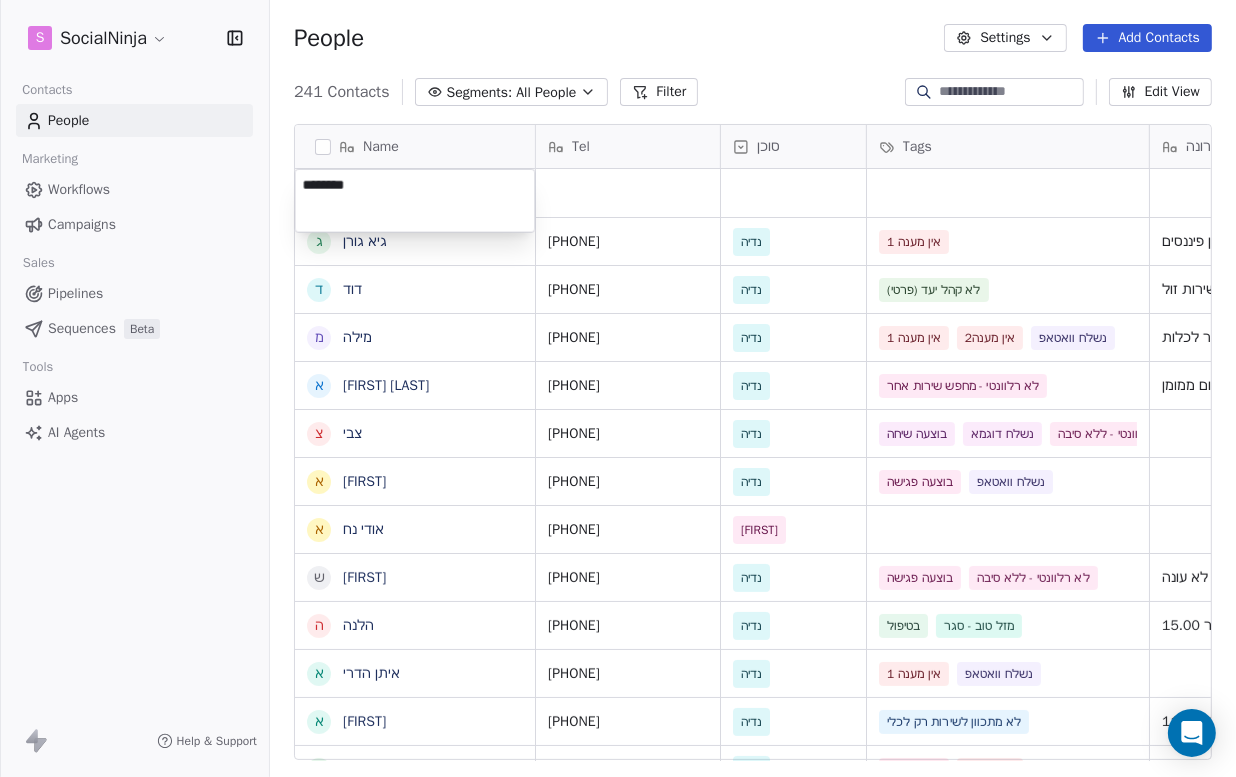 type on "*********" 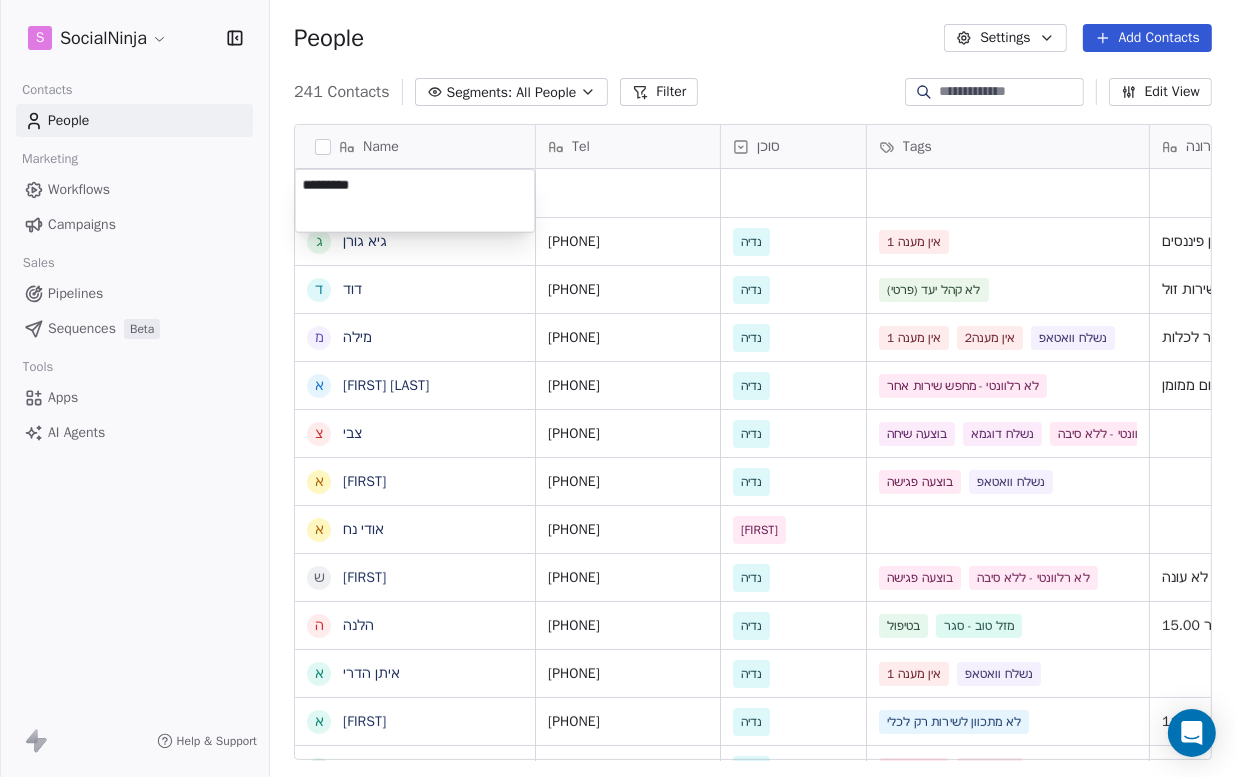click on "S SocialNinja Contacts People Marketing Workflows Campaigns Sales Pipelines Sequences Beta Tools Apps AI Agents Help & Support People Settings Add Contacts 241 Contacts Segments: All People Filter Edit View Tag Add to Sequence Export Name ג גיא גורן ד דוד מ מילה א ארזה פרוכטר צ צבי א אלירן א אודי נח ש שרון ה הלנה א איתן הדרי א אייל ר רביד ק קוראל אנגלשטיין א אמיר ע עוז מ מזל כהן מ מורן ג גבי ז זהר א אלמוג מועלם ל לאה ח חוי פוזנר א אורלי ברי ק קובי יהושע א אמיר דנצינגר י יניב צנחני ל ליאת ו ויקי דור א אמיר ש שלי י יהודה מורג ל ליאורה Tel סוכן Tags הערה אחרונה שם חברה Email Last Activity Date AST [PHONE] נדיה אין מענה 1 תכנון פיננסים [PHONE] נדיה לא קהל יעד (פרטי) מתווך מחפש שירות זול [PHONE] נדיה" at bounding box center (618, 388) 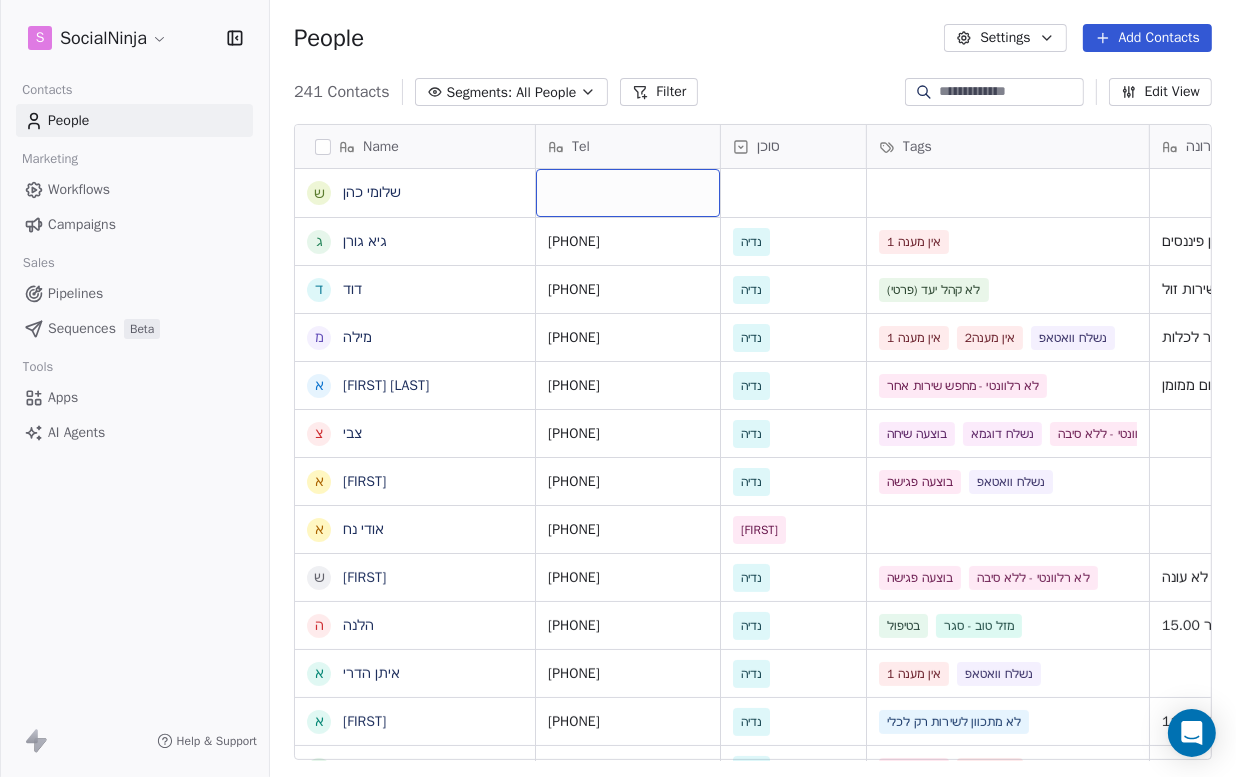 click at bounding box center [628, 193] 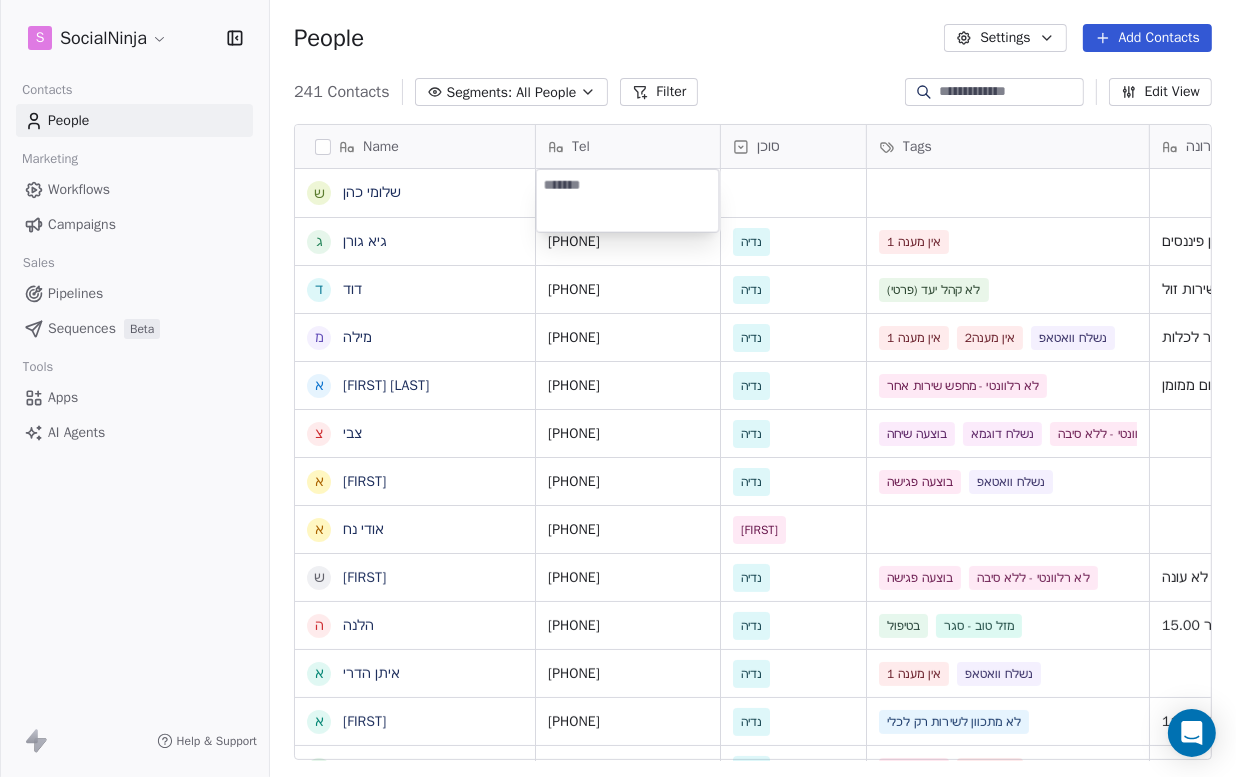 type on "**********" 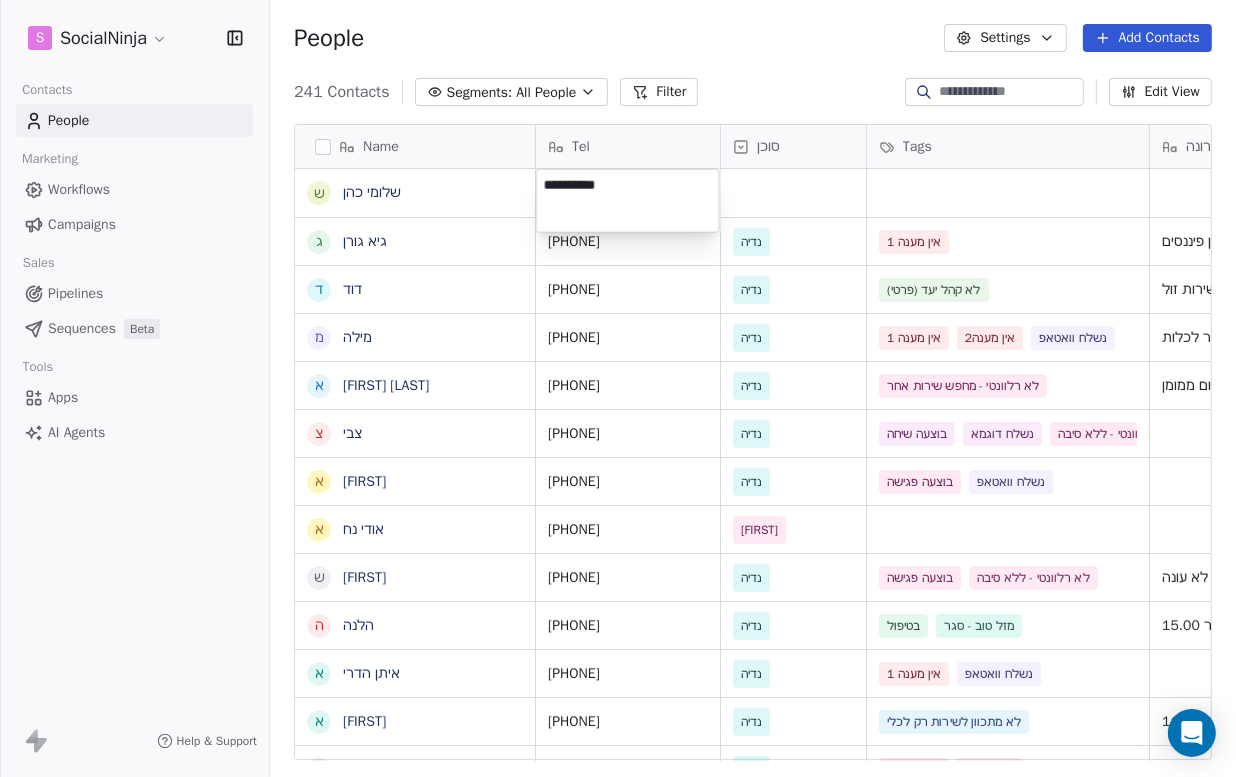 click on "S SocialNinja Contacts People Marketing Workflows Campaigns Sales Pipelines Sequences Beta Tools Apps AI Agents Help & Support People Settings  Add Contacts 241 Contacts Segments: All People Filter  Edit View Tag Add to Sequence Export Name ש [LAST] [LAST] ג גיא גורן ד דוד מ מילה א ארזה פרוכטר צ צבי א אלירן א אודי נח ש שרון ה הלנה א איתן הדרי א אייל ר רביד ק קוראל אנגלשטיין א אמיר ע עוז מ מזל כהן מ מורן ג גבי ז זהר א אלמוג מועלם ל לאה ח חוי פוזנר א אורלי ברי ק קובי יהושע א אמיר דנצינגר י יניב צנחני ל ליאת ו ויקי דור א אמיר ש שלי י יהודה מורג ל ליאורה Tel סוכן Tags הערה אחרונה שם חברה Email Last Activity Date AST [PHONE] נדיה אין מענה 1 תכנון פיננסים [PHONE] נדיה לא קהל יעד (פרטי) מתווך מחפש שירות זול" at bounding box center [618, 388] 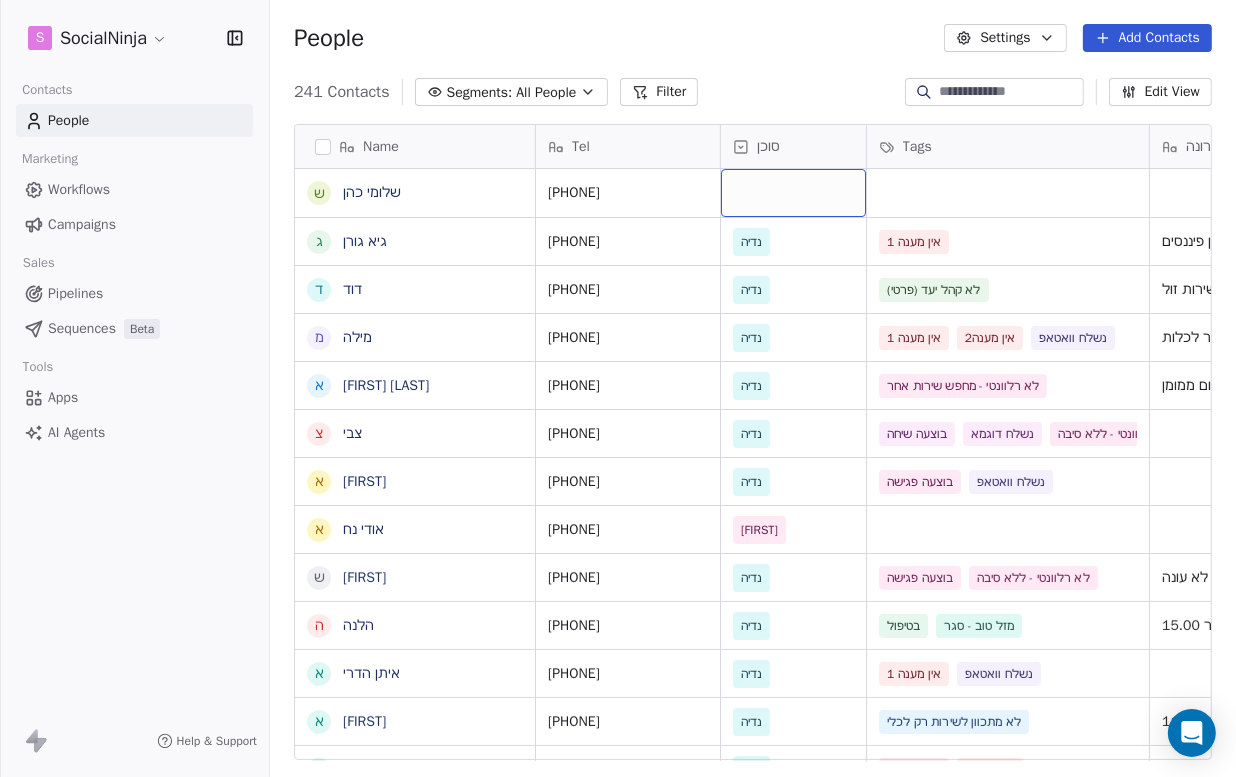 click at bounding box center [793, 193] 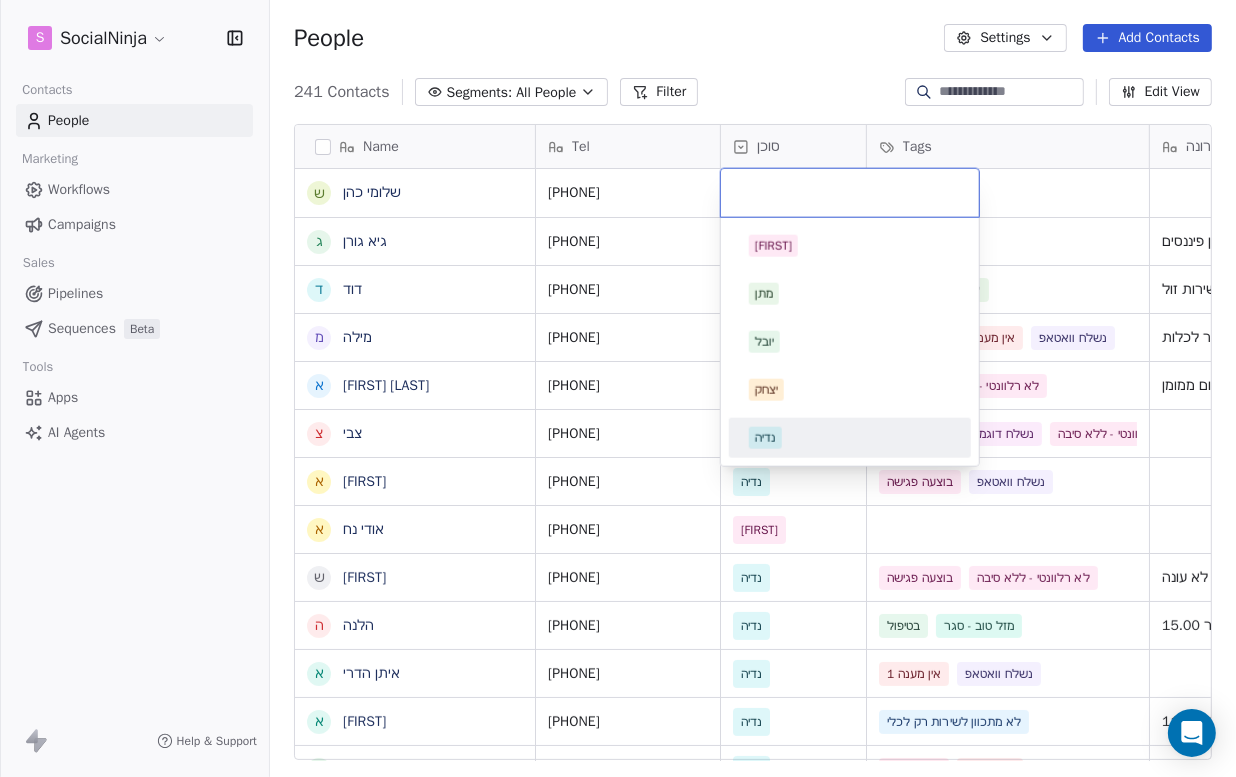 click on "נדיה" at bounding box center [765, 438] 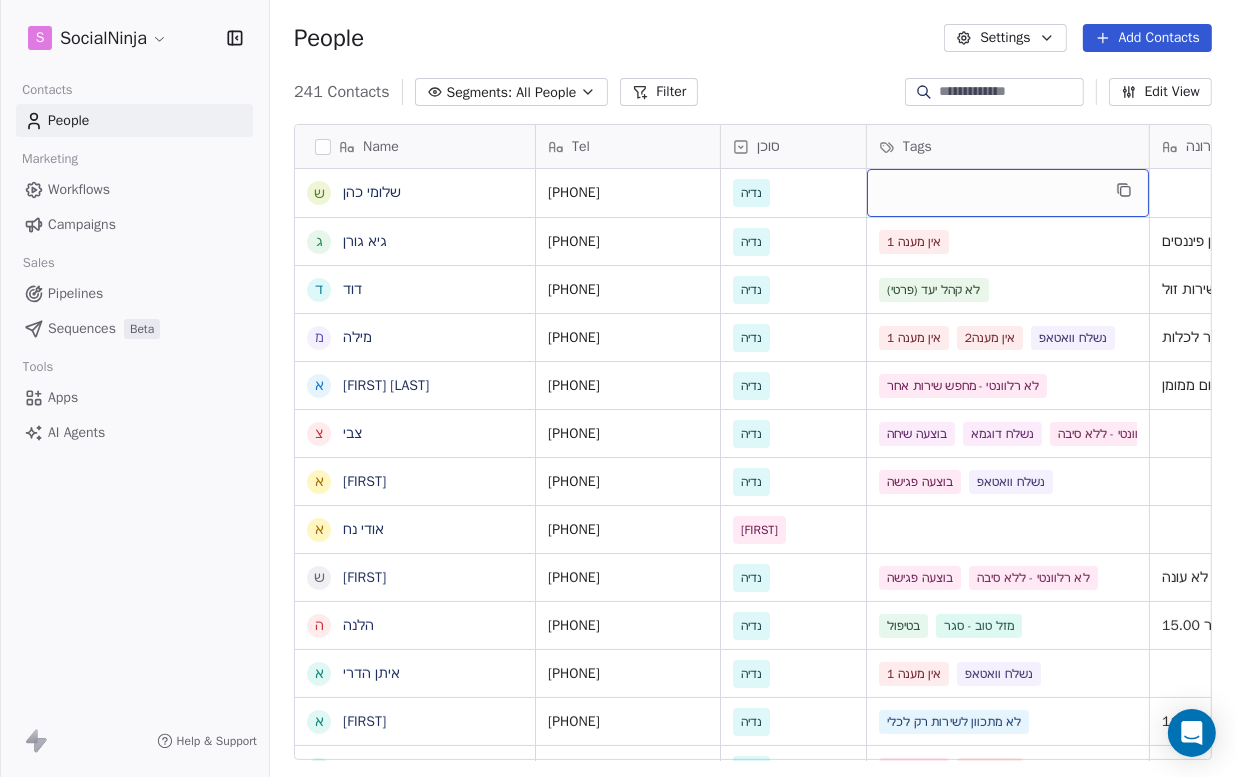 click at bounding box center (1008, 193) 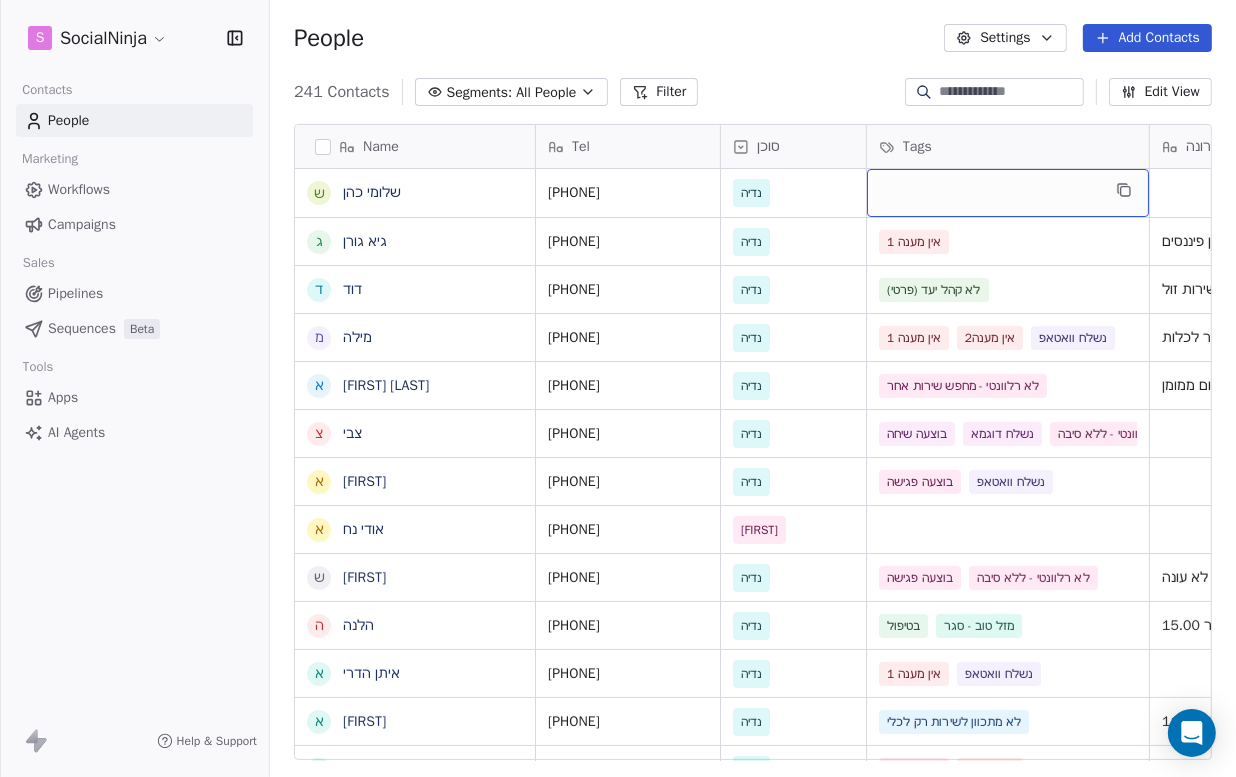 click at bounding box center [1008, 193] 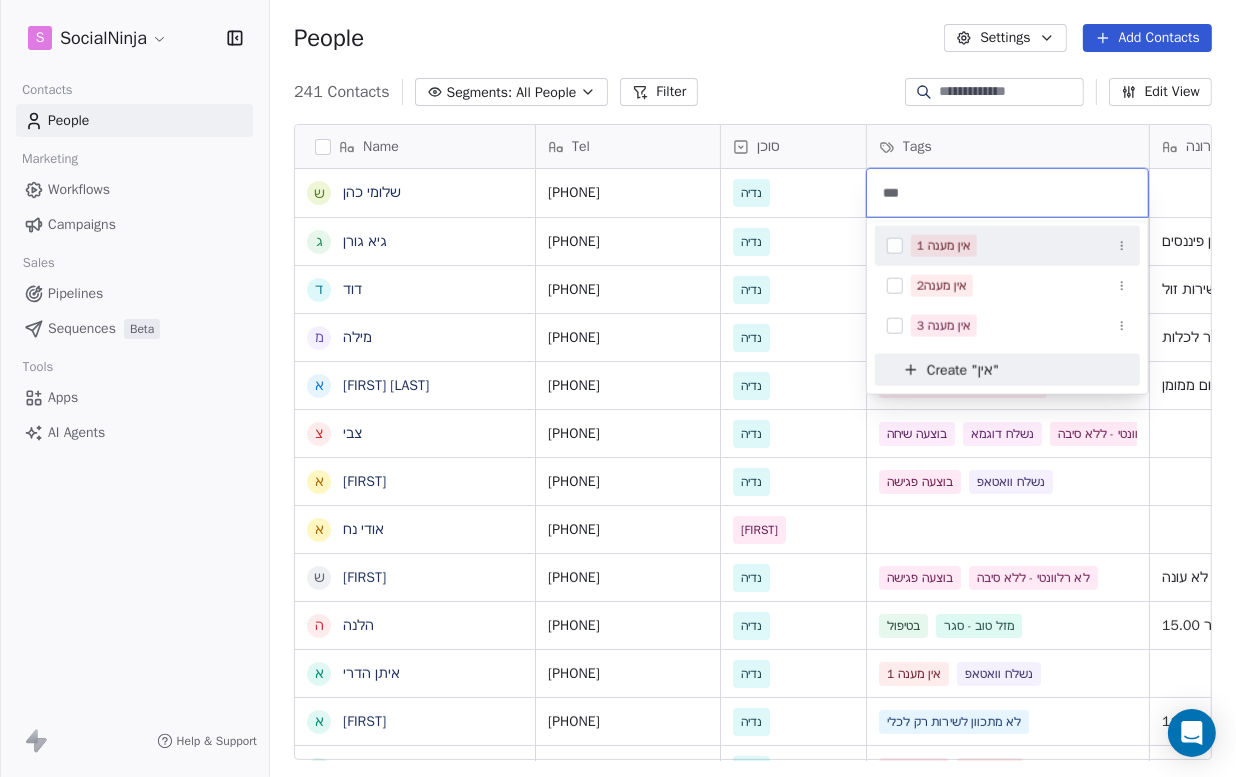 type on "***" 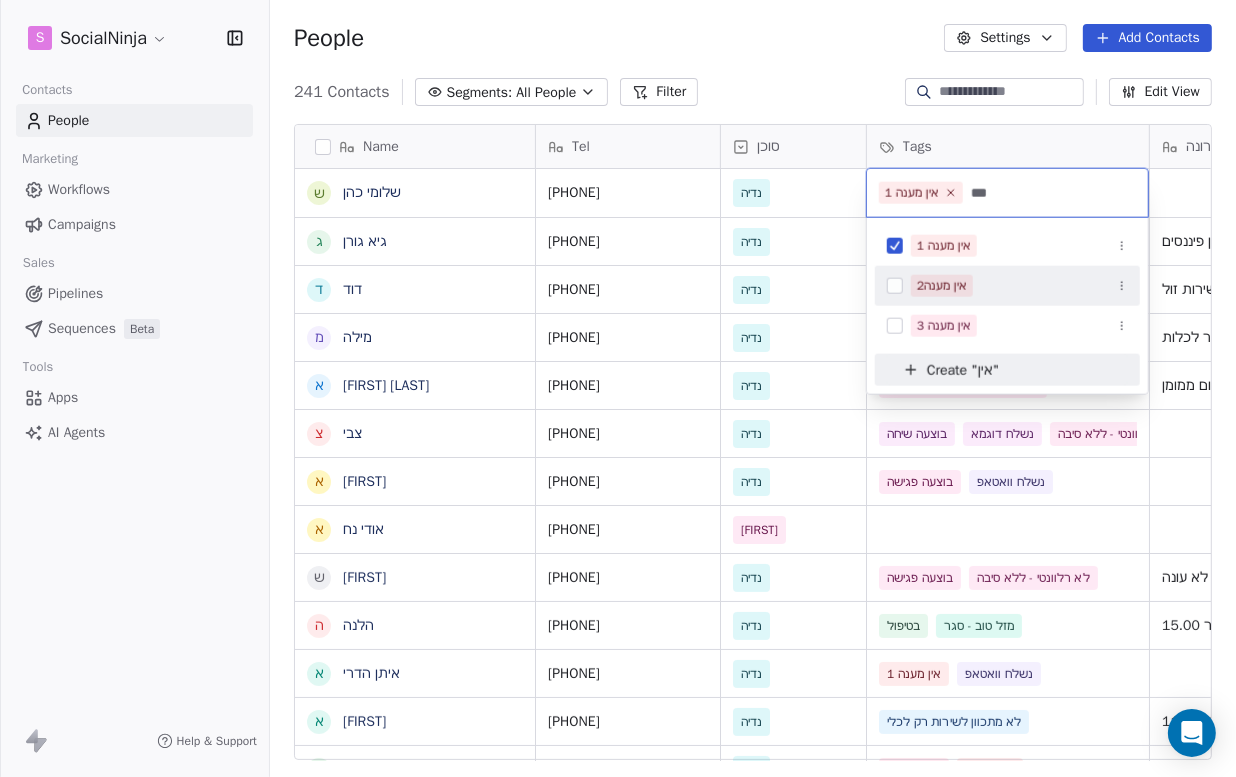 type on "***" 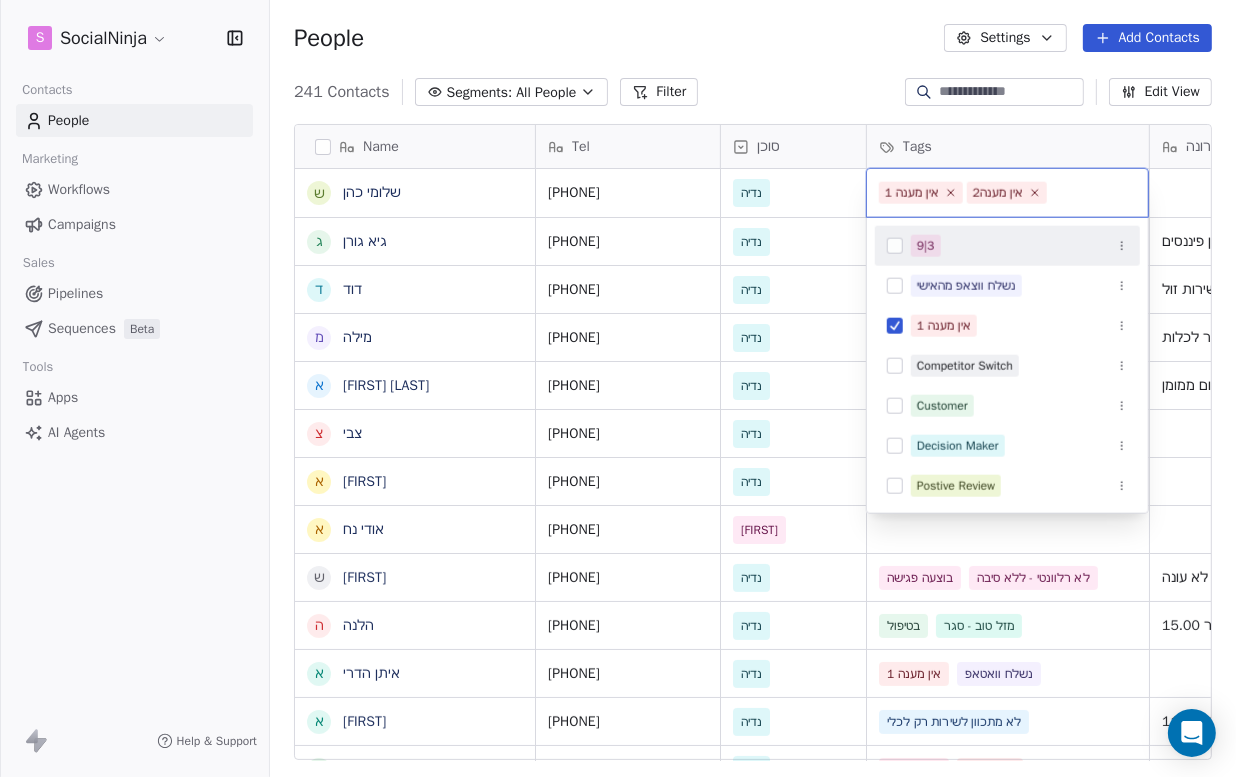 click at bounding box center [1093, 193] 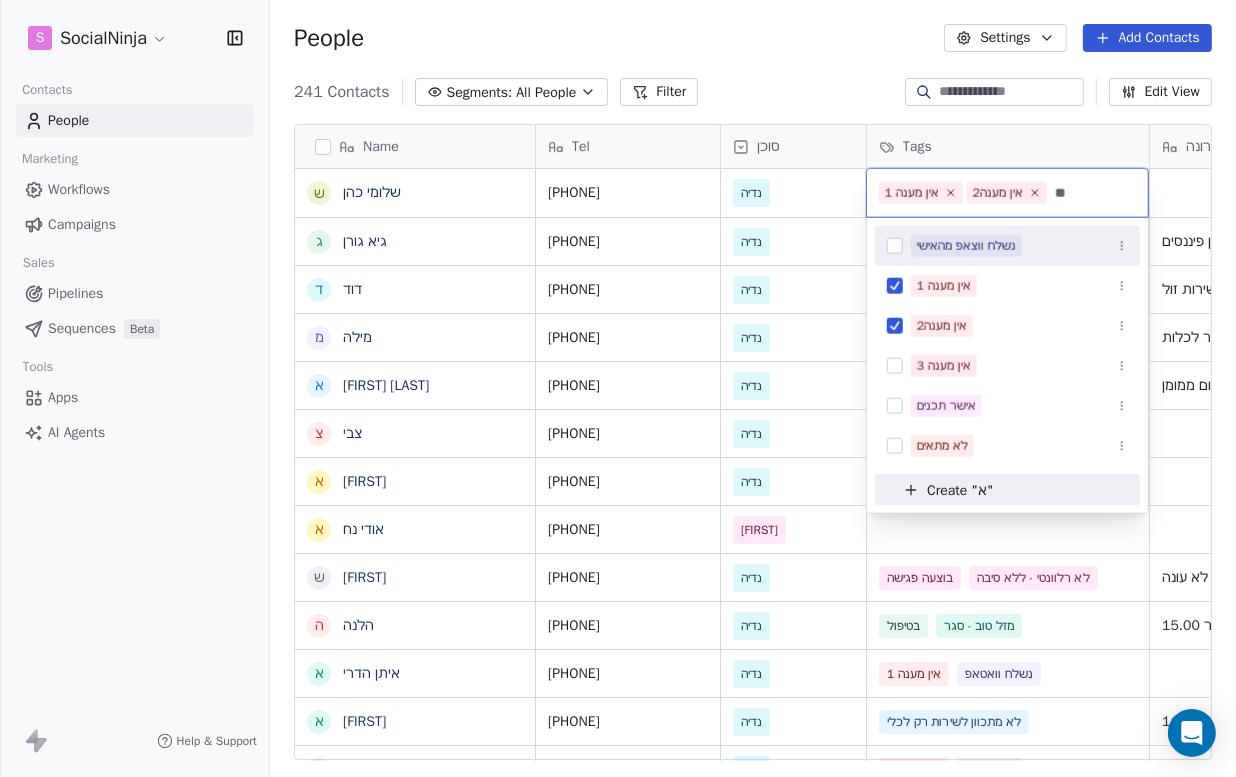 type on "*" 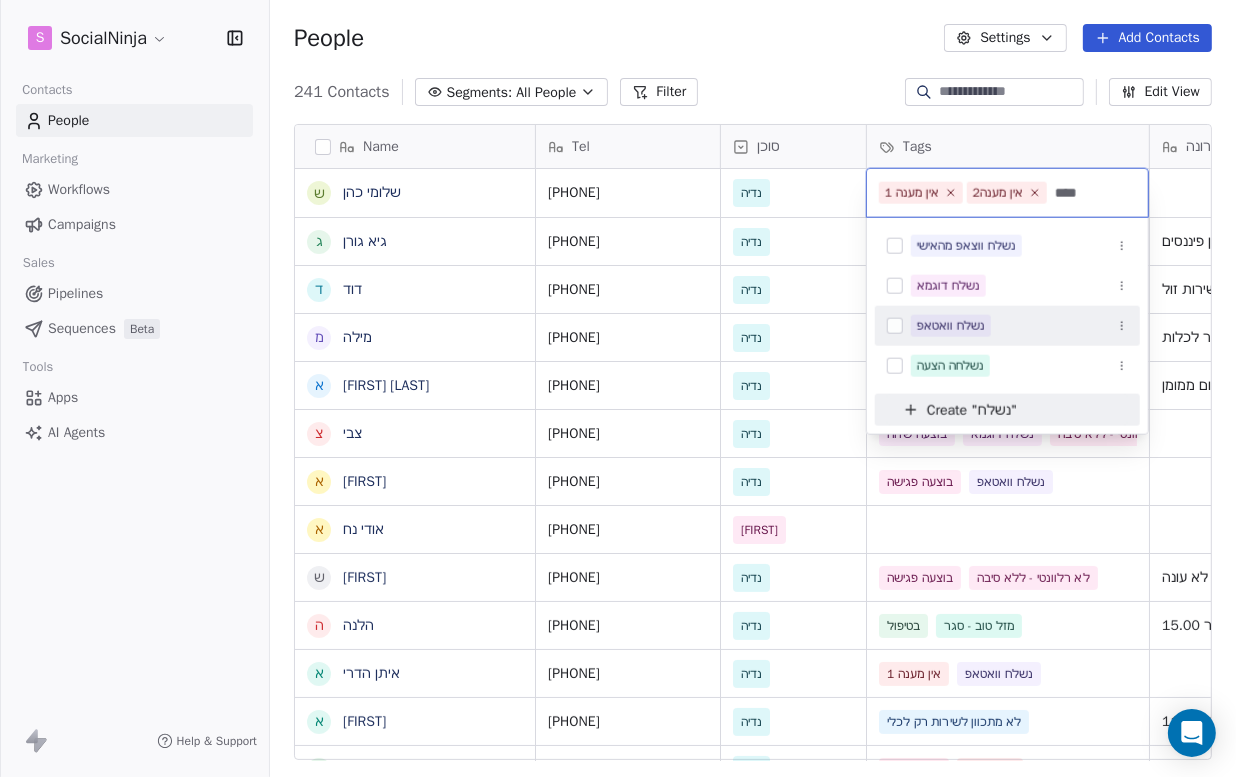 type on "****" 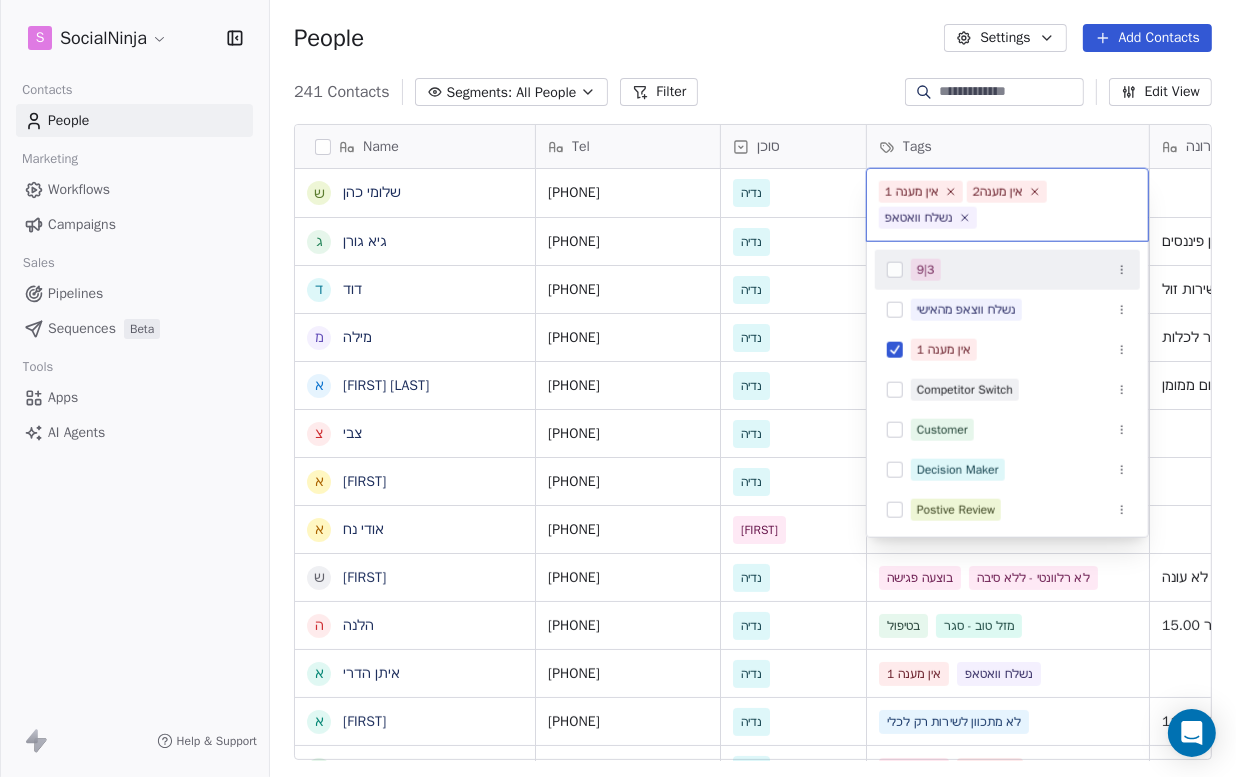 click on "S SocialNinja Contacts People Marketing Workflows Campaigns Sales Pipelines Sequences Beta Tools Apps AI Agents Help & Support People Settings  Add Contacts 241 Contacts Segments: All People Filter  Edit View Tag Add to Sequence Export Name ש שלומי כהן ג גיא גורן ד דוד מ מילה א ארזה פרוכטר צ צבי א אלירן א אודי נח ש שרון ה הלנה א איתן הדרי א אייל ר רביד ק קוראל אנגלשטיין א אמיר ע עוז מ מזל כהן מ מורן ג גבי ז זהר א אלמוג מועלם ל לאה ח חוי פוזנר א אורלי ברי ק קובי יהושע א אמיר דנצינגר י יניב צנחני ל ליאת ו ויקי דור א אמיר ש שלי י יהודה מורג ל ליאורה Tel סוכן Tags הערה אחרונה שם חברה Email Last Activity Date AST 0502347650 נדיה 0547163226 נדיה אין מענה 1 תכנון פיננסים 0545403190 נדיה לא קהל יעד (פרטי) 0525503810 נדיה" at bounding box center [618, 388] 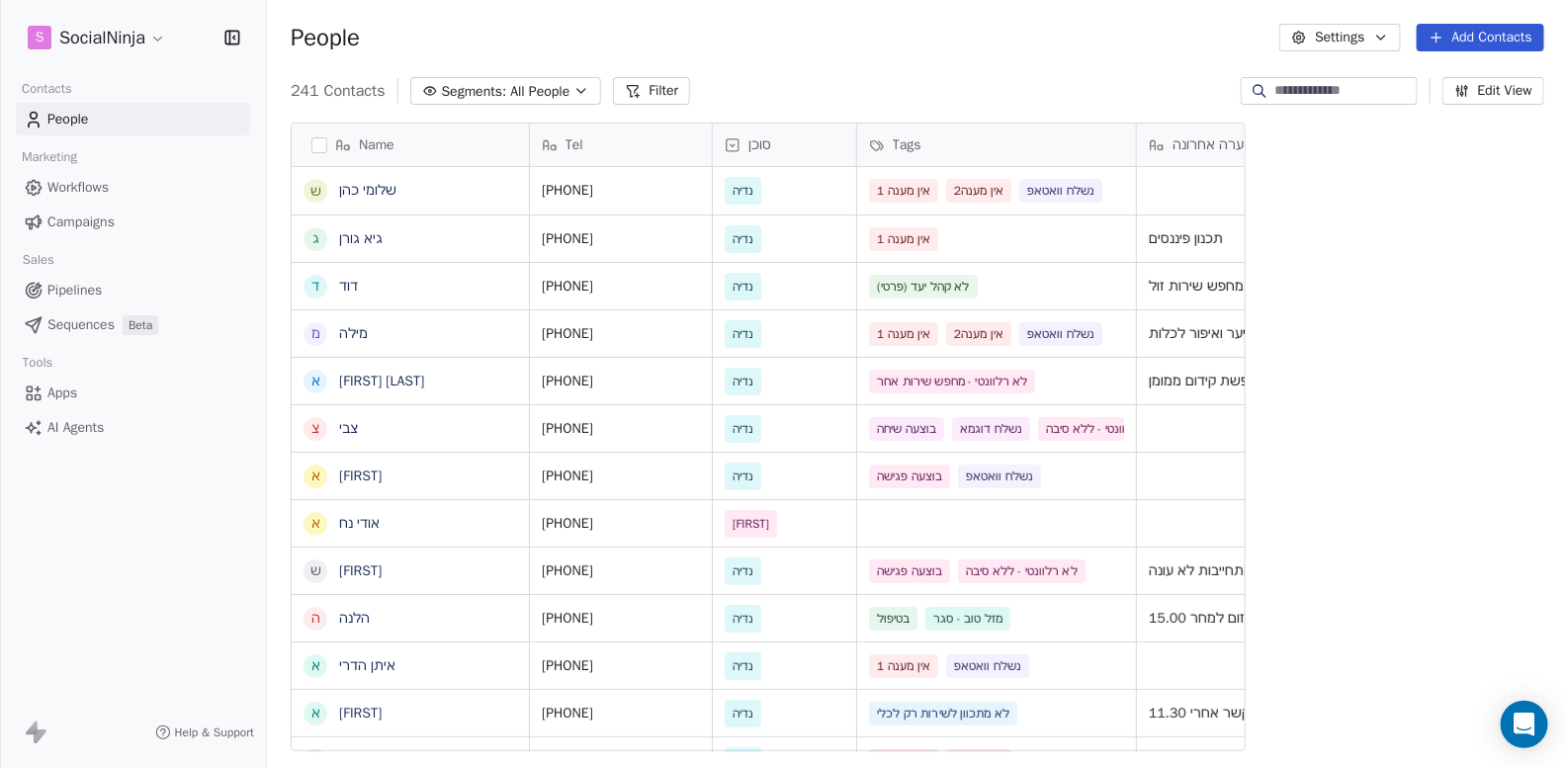 scroll, scrollTop: 15, scrollLeft: 15, axis: both 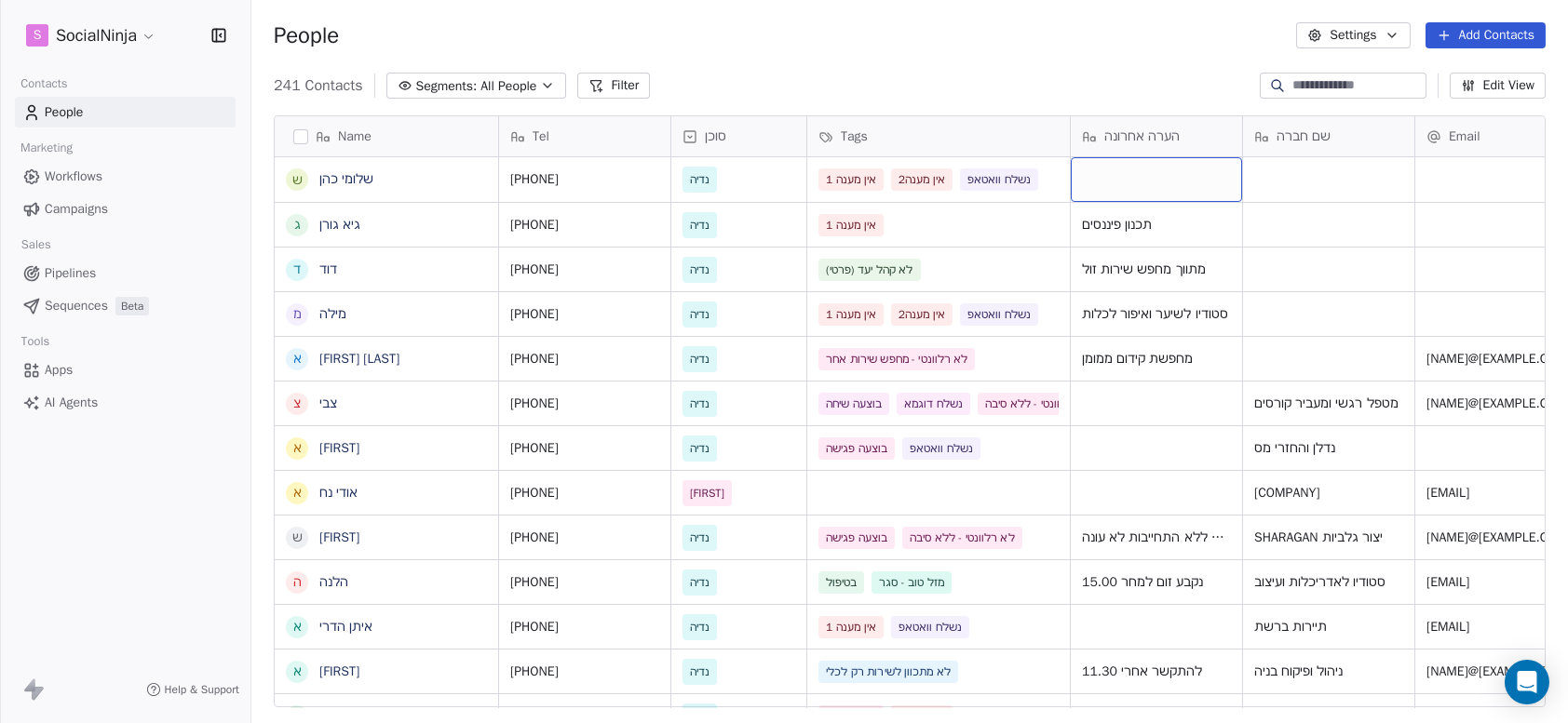 click at bounding box center [1156, 180] 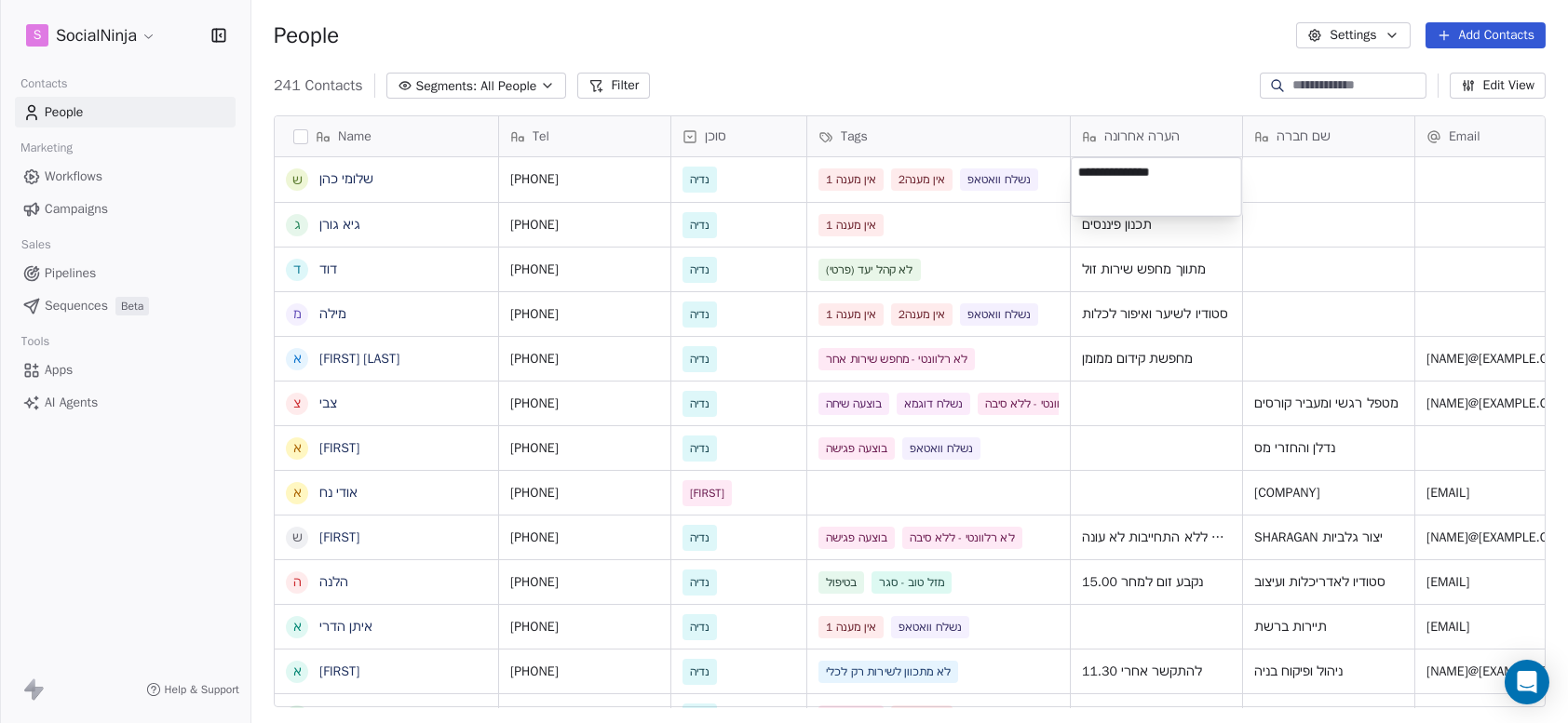 type on "**********" 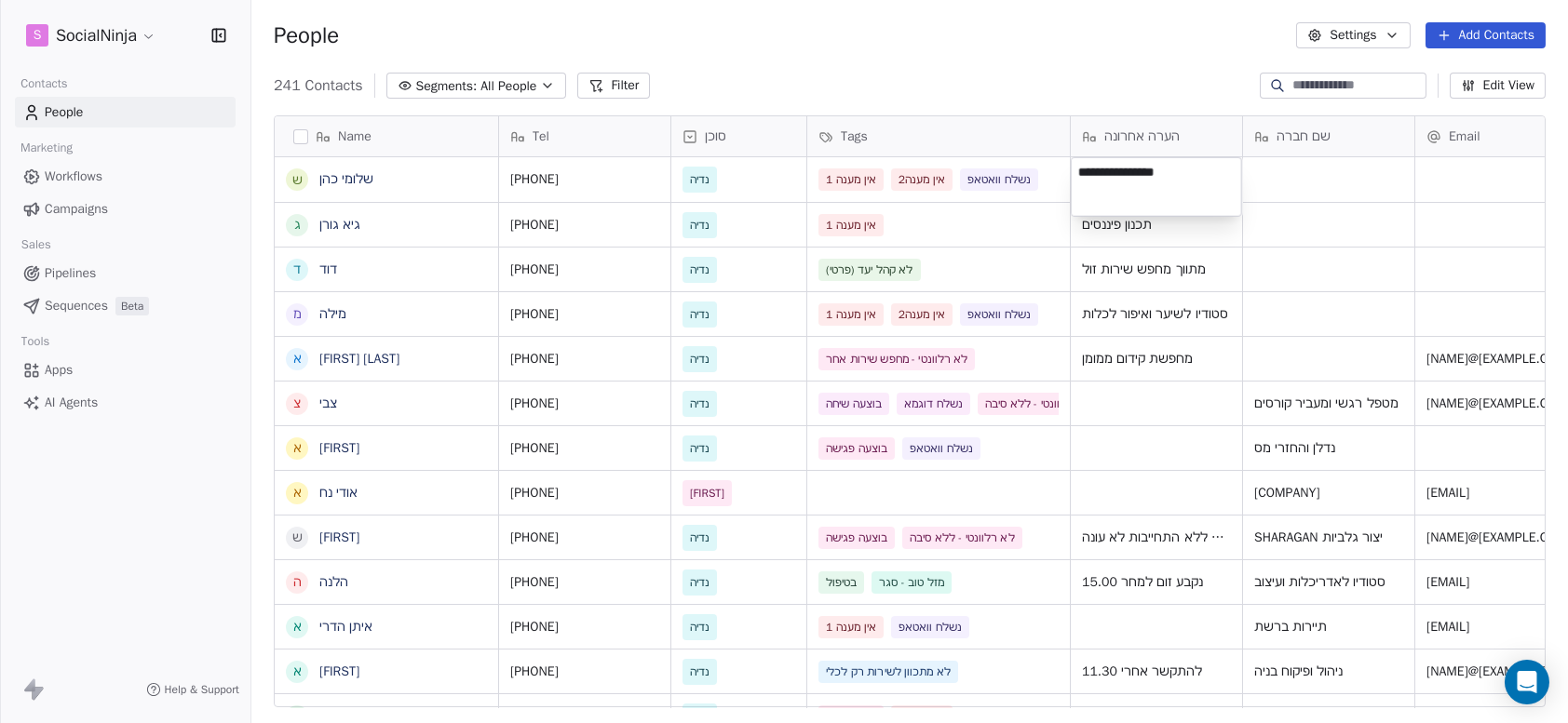 click on "S SocialNinja Contacts People Marketing Workflows Campaigns Sales Pipelines Sequences Beta Tools Apps AI Agents Help & Support People Settings  Add Contacts 241 Contacts Segments: All People Filter  Edit View Tag Add to Sequence Export Name ש שלומי כהן ג גיא גורן ד דוד מ מילה א ארזה פרוכטר צ צבי א אלירן א אודי נח ש שרון ה הלנה א איתן הדרי א אייל ר רביד ק קוראל אנגלשטיין א אמיר ע עוז מ מזל כהן מ מורן ג גבי ז זהר א אלמוג מועלם ל לאה ח חוי פוזנר א אורלי ברי ק קובי יהושע א אמיר דנצינגר י יניב צנחני ל ליאת ו ויקי דור א אמיר ש שלי י יהודה מורג ל ליאורה Tel סוכן Tags הערה אחרונה שם חברה Email Last Activity Date AST Created Date AST מקור 0502347650 נדיה אין מענה 1 אין מענה2 נשלח וואטאפ Jul 29, 2025 10:04 AM 0547163226 נדיה 0545403190" at bounding box center (784, 361) 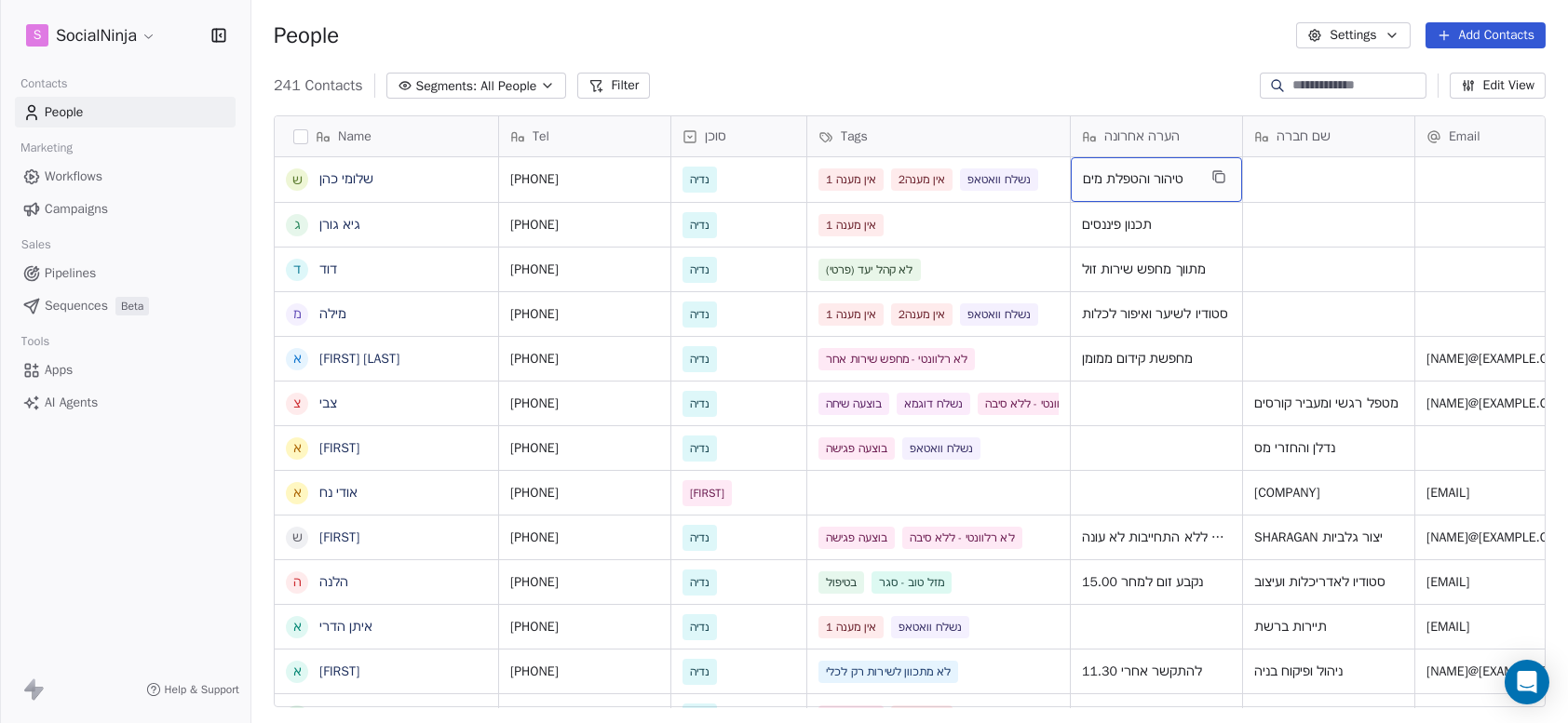 click on "טיהור והטפלת מים" at bounding box center (1140, 180) 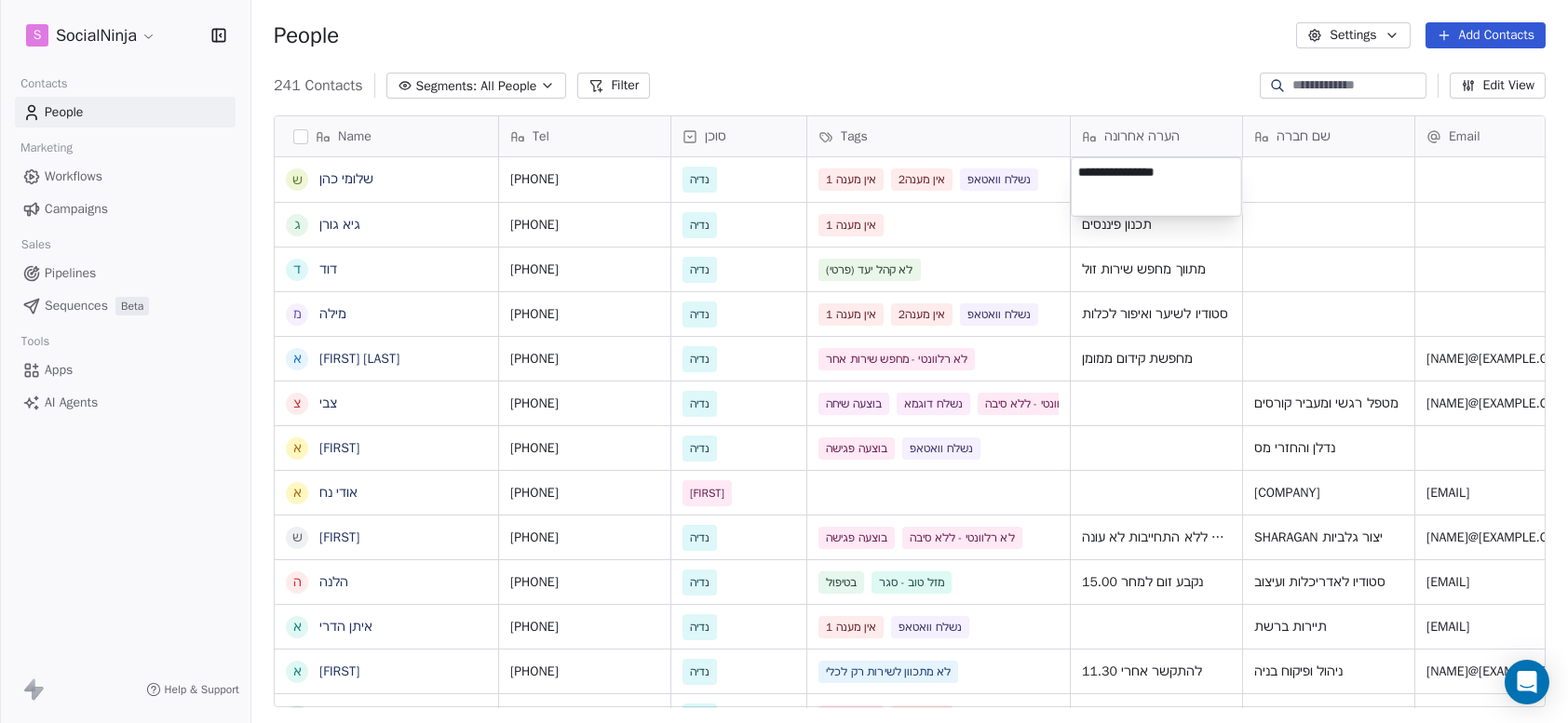 drag, startPoint x: 1126, startPoint y: 170, endPoint x: 1140, endPoint y: 167, distance: 14.317821 